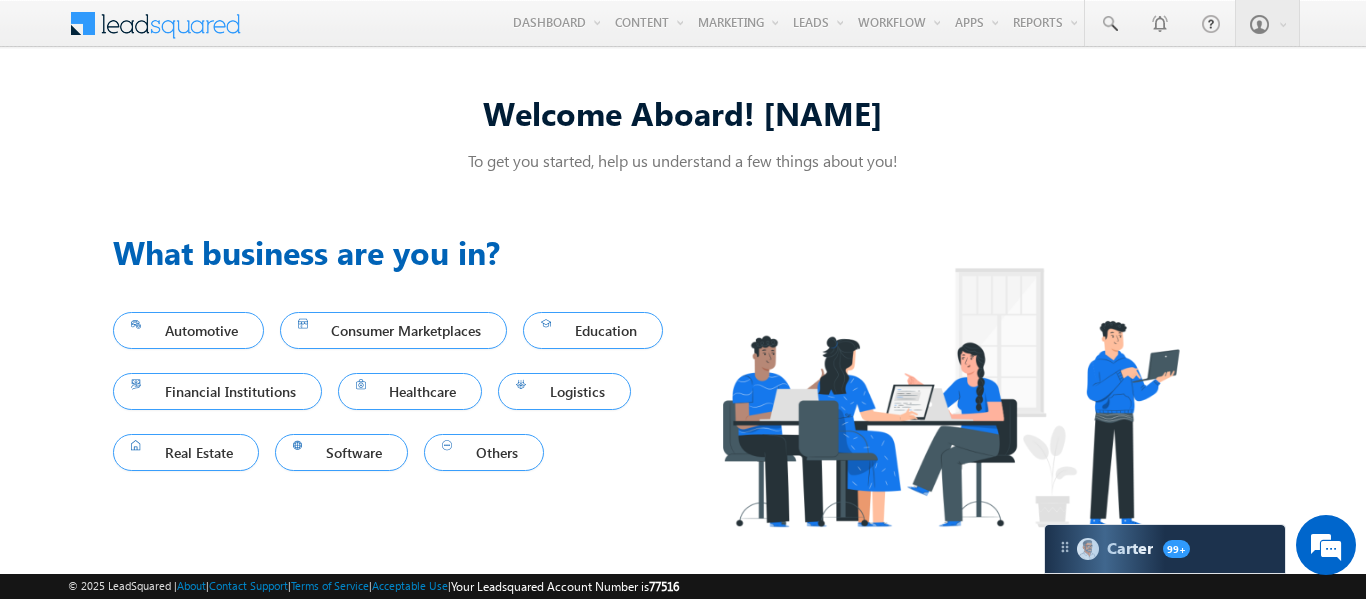 scroll, scrollTop: 0, scrollLeft: 0, axis: both 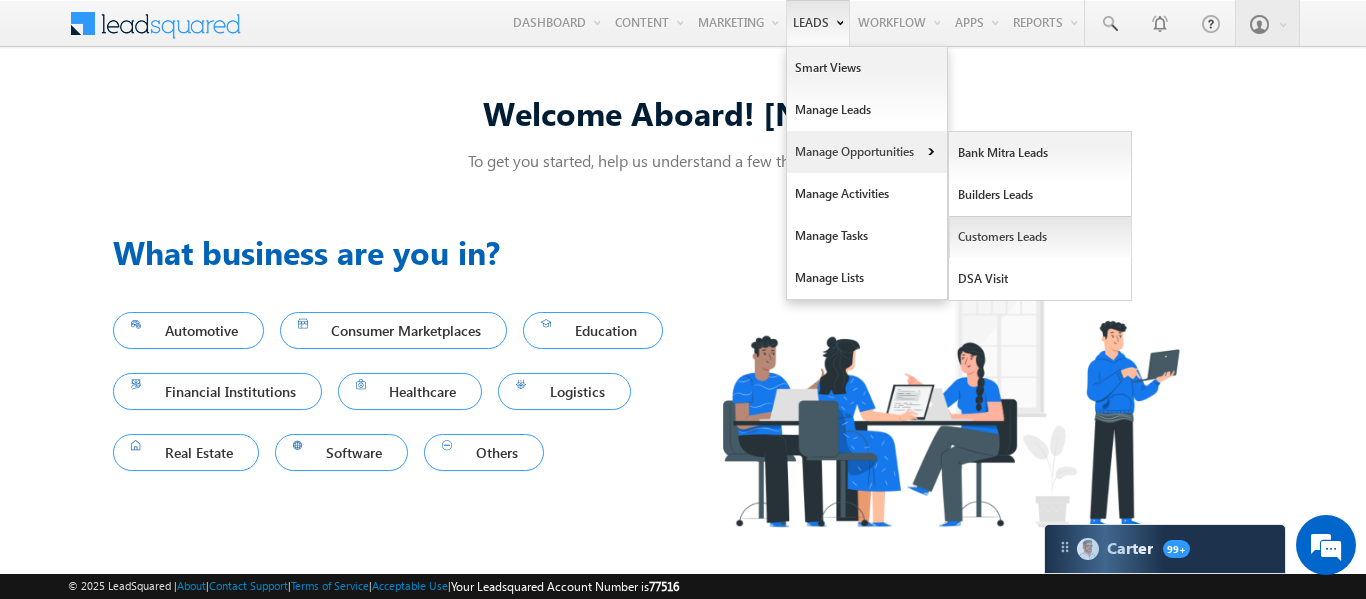 click on "Customers Leads" at bounding box center (1040, 237) 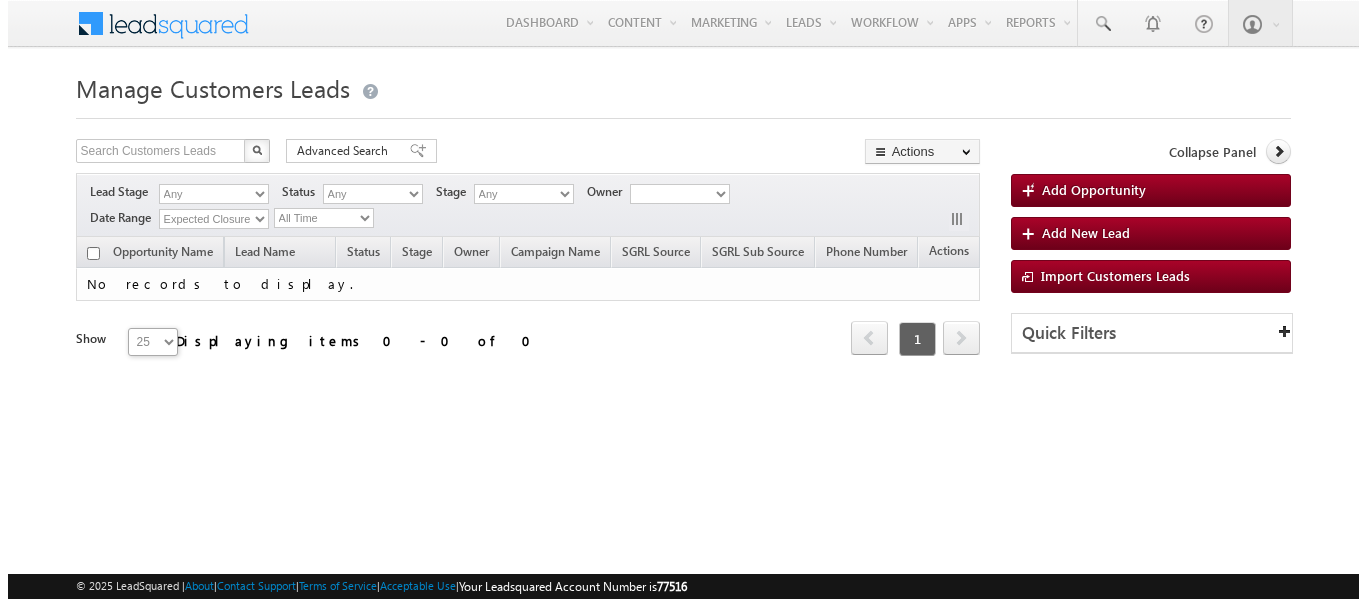 scroll, scrollTop: 0, scrollLeft: 0, axis: both 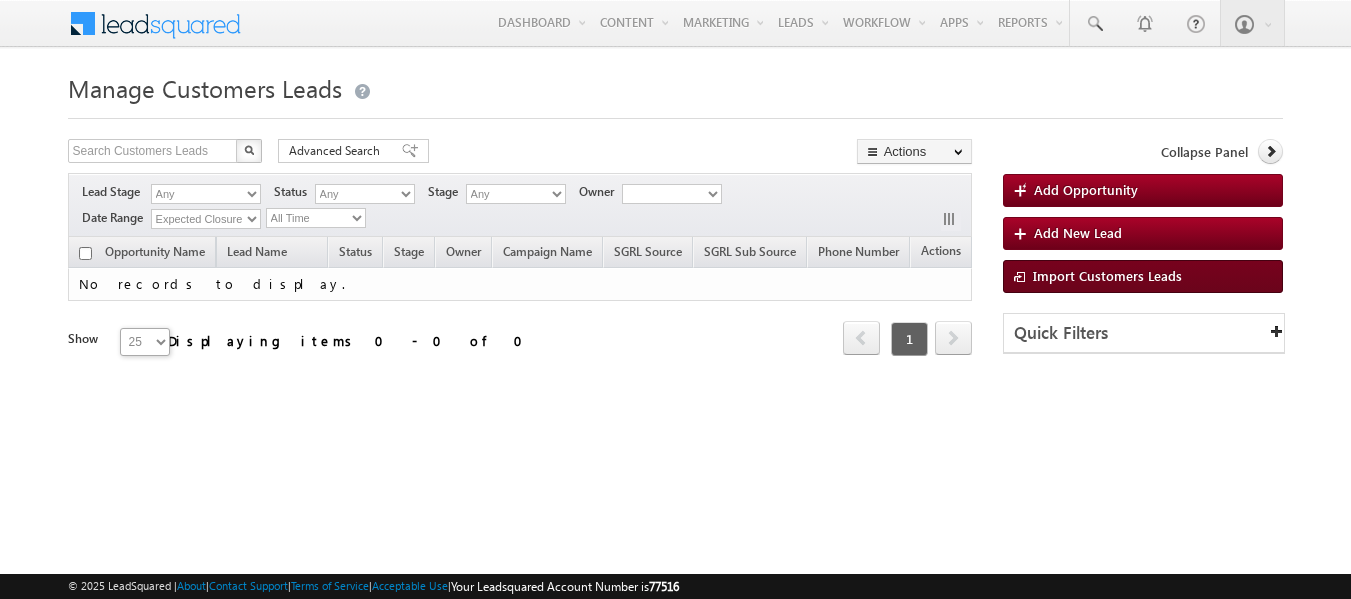 type on "NTB_HL_FRESH_BM_CC_VB2_04AUG25" 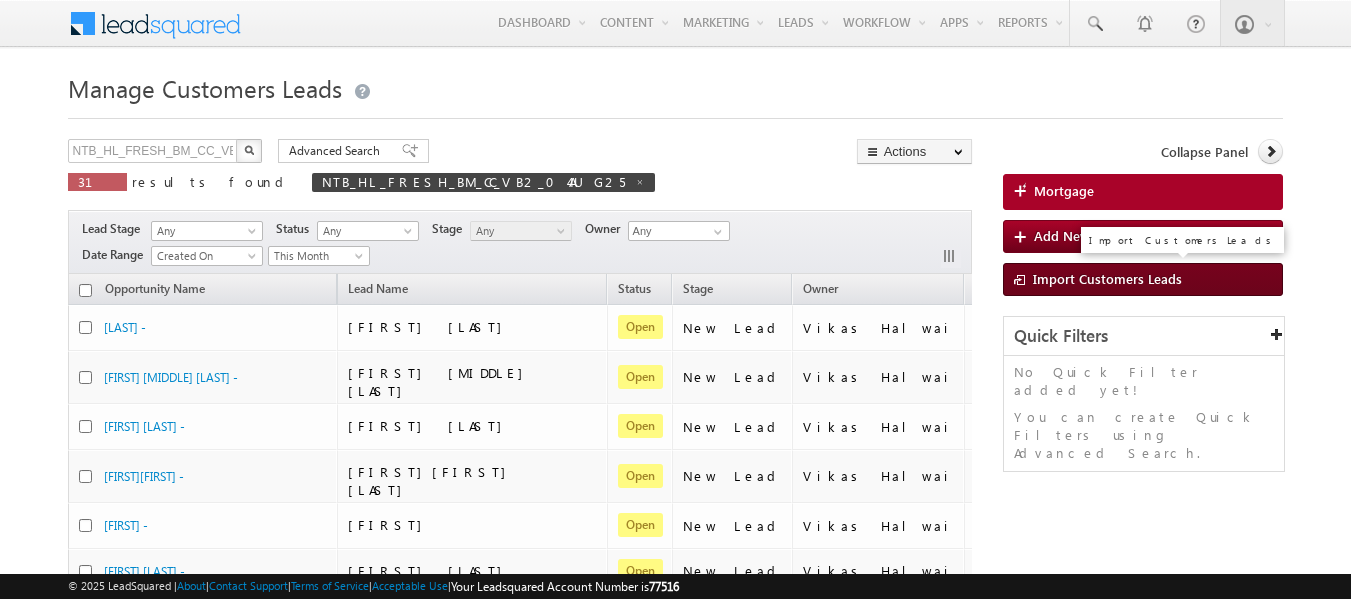 click on "Import Customers Leads" at bounding box center [1107, 278] 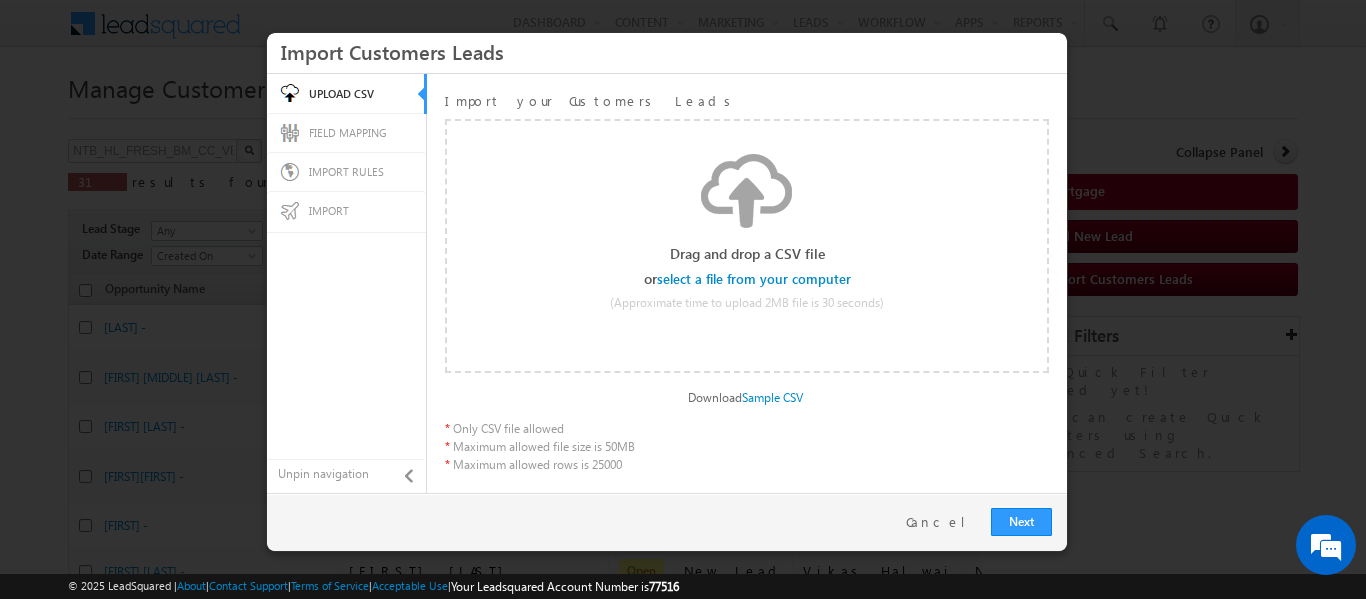 click at bounding box center [755, 279] 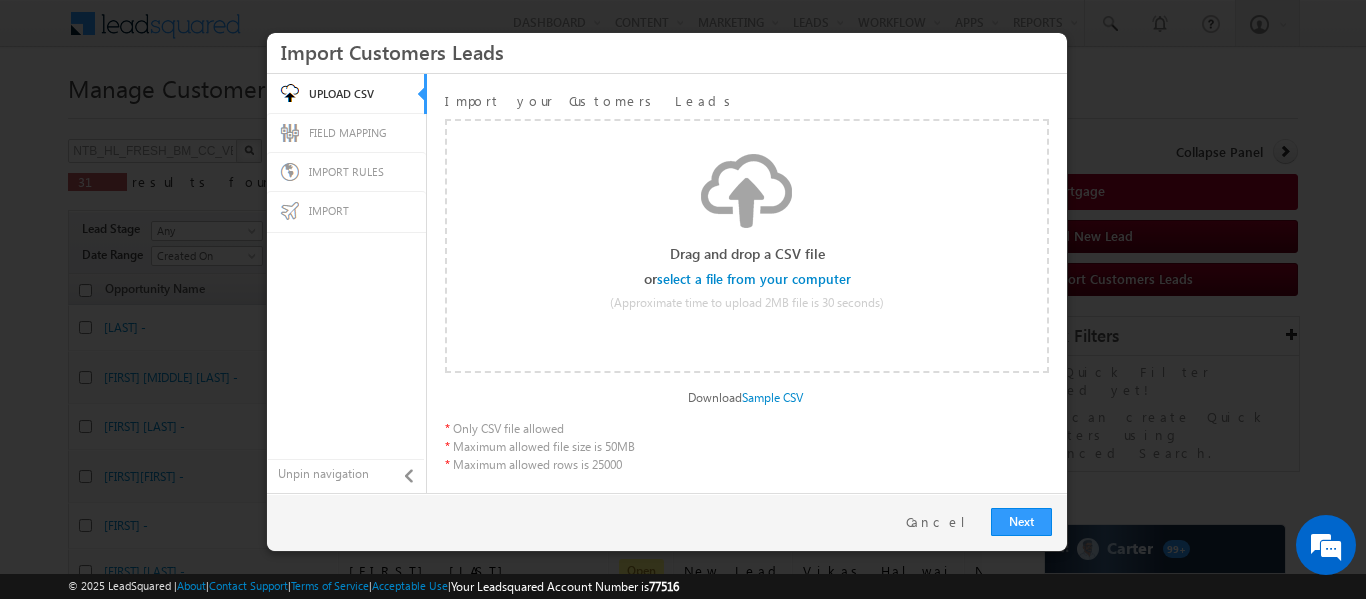 scroll, scrollTop: 0, scrollLeft: 0, axis: both 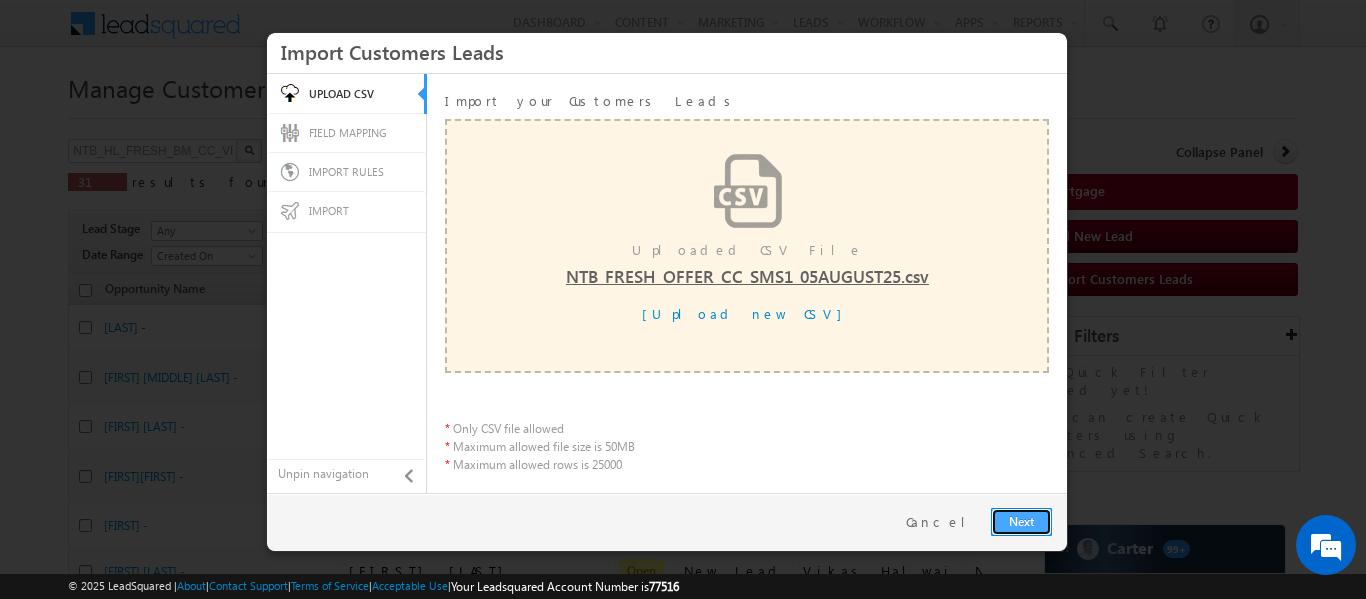 click on "Next" at bounding box center (1021, 522) 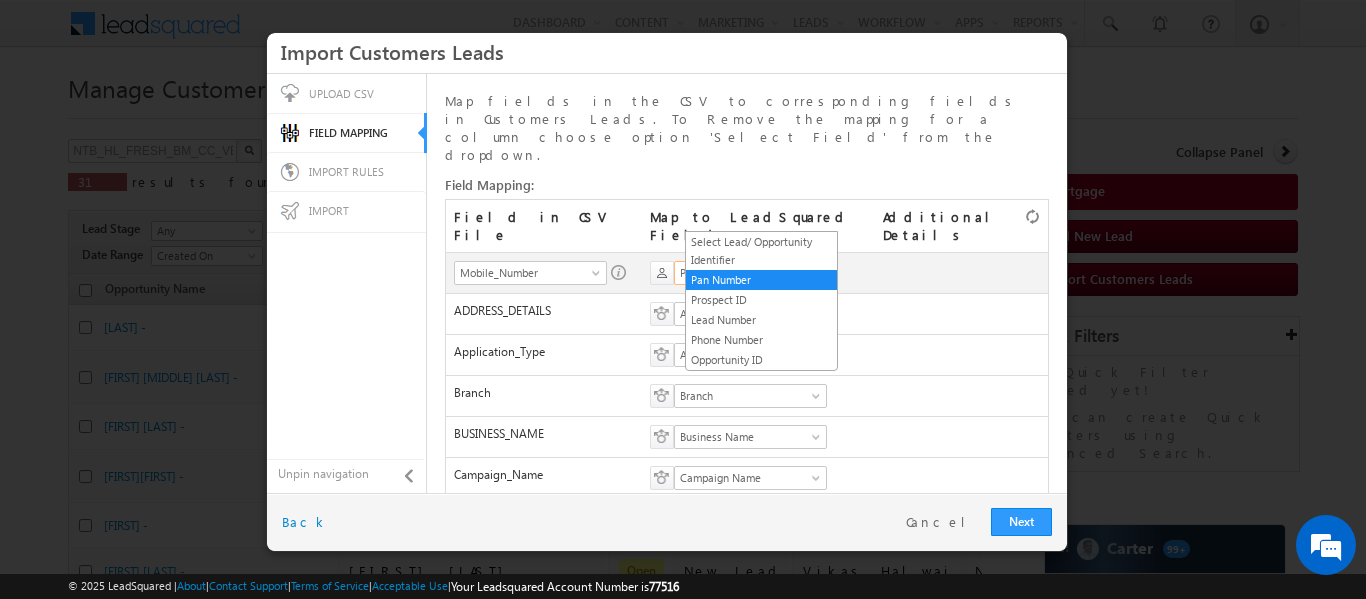 click on "Pan Number" at bounding box center (744, 273) 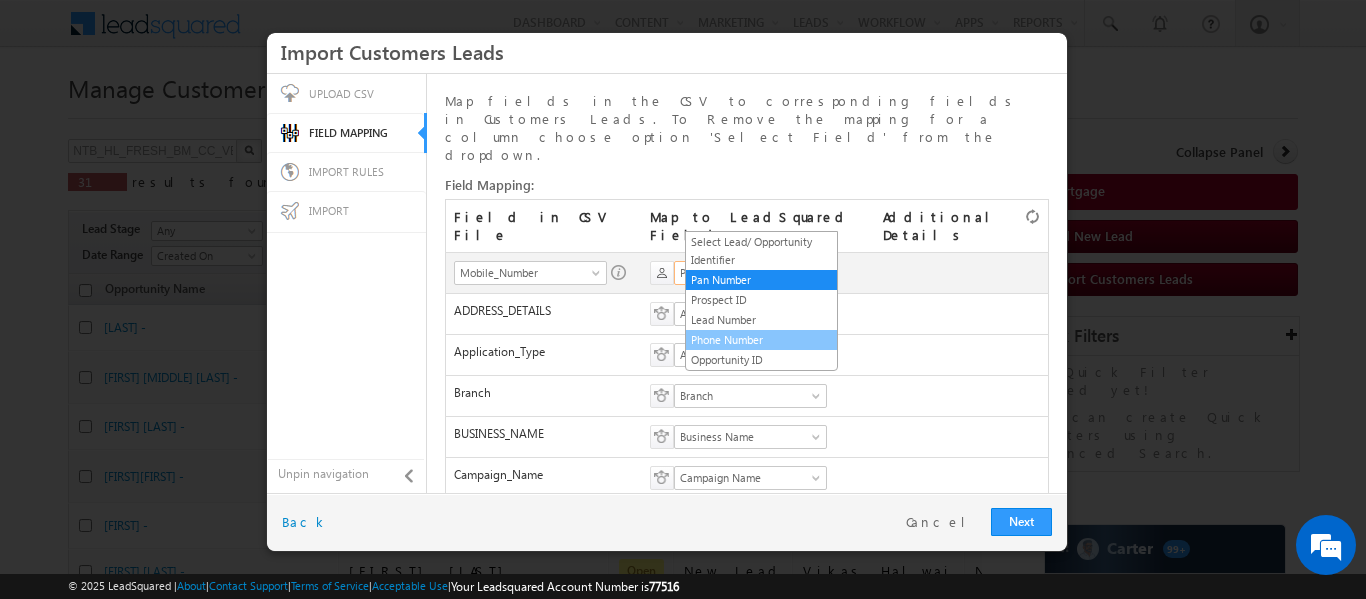 click on "Phone Number" at bounding box center [761, 340] 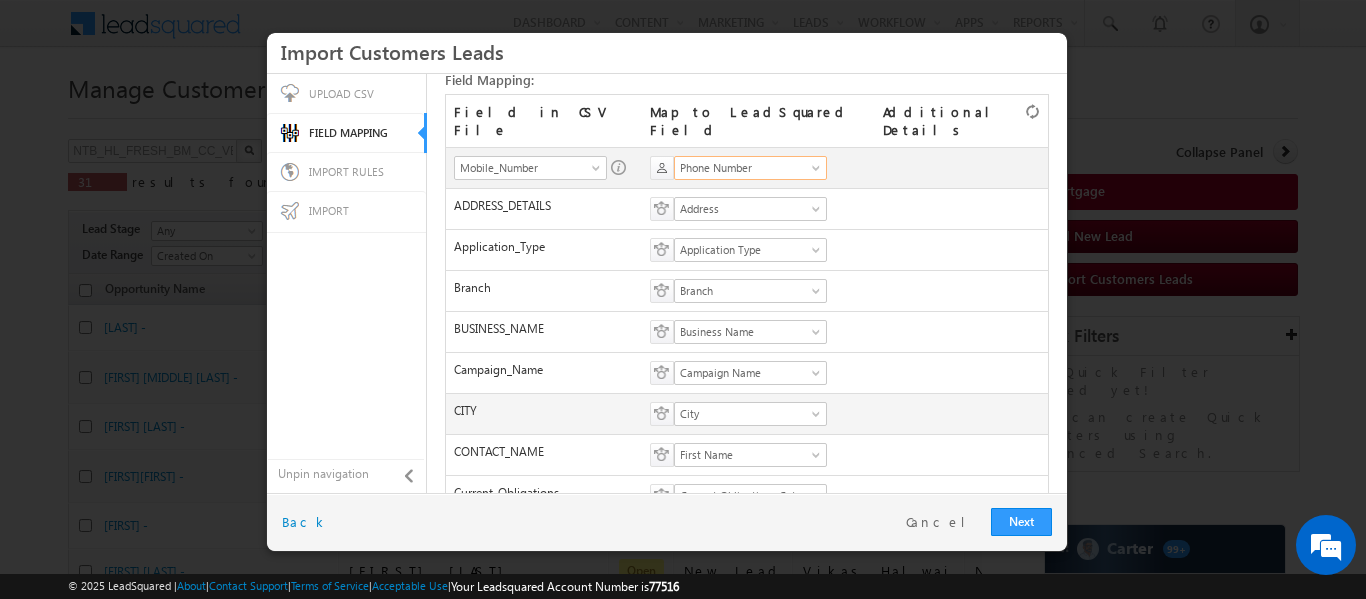 scroll, scrollTop: 0, scrollLeft: 0, axis: both 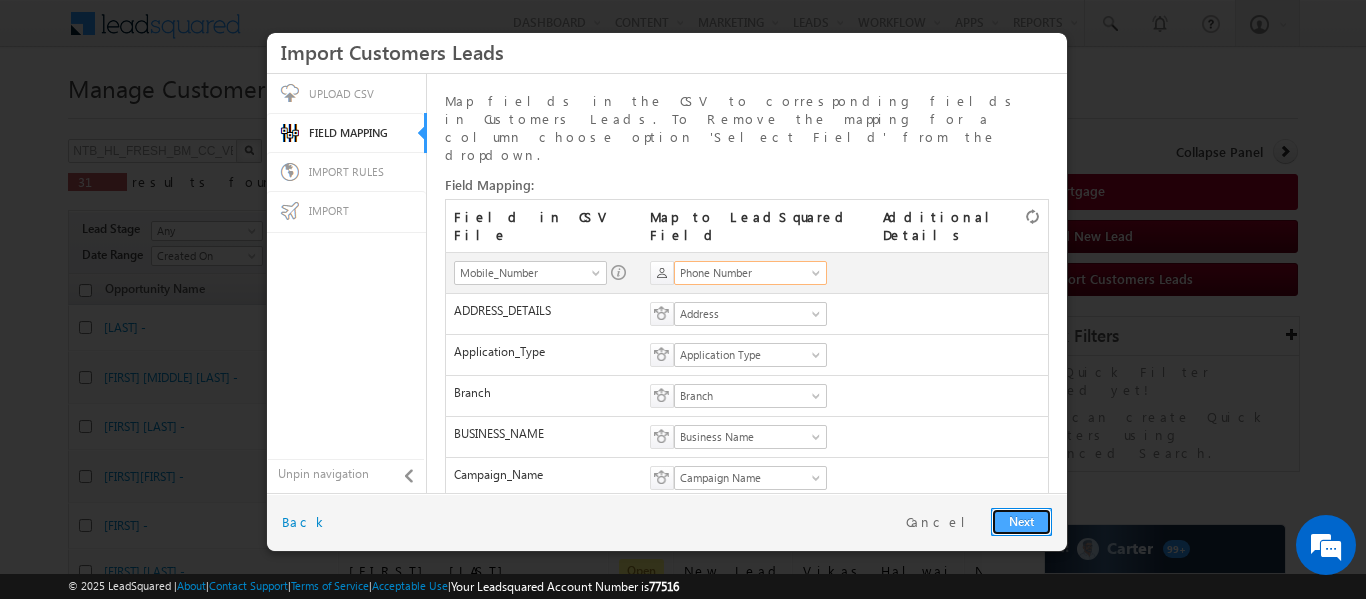 click on "Next" at bounding box center [1021, 522] 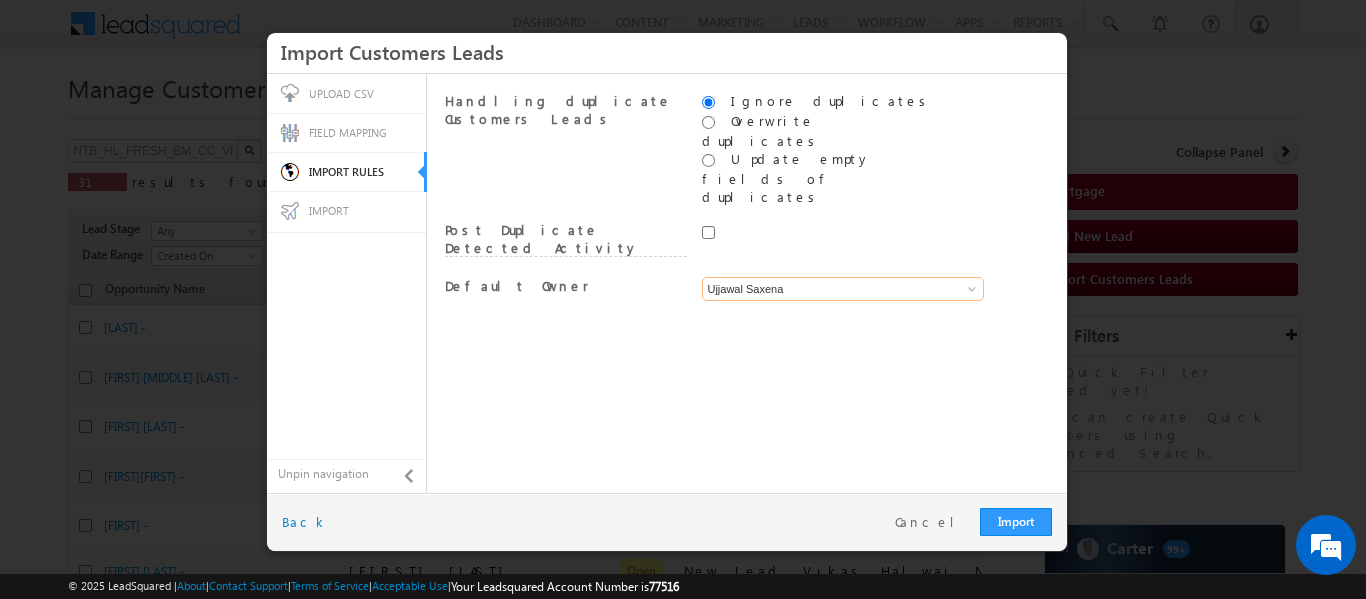 click on "Ujjawal Saxena" at bounding box center [843, 289] 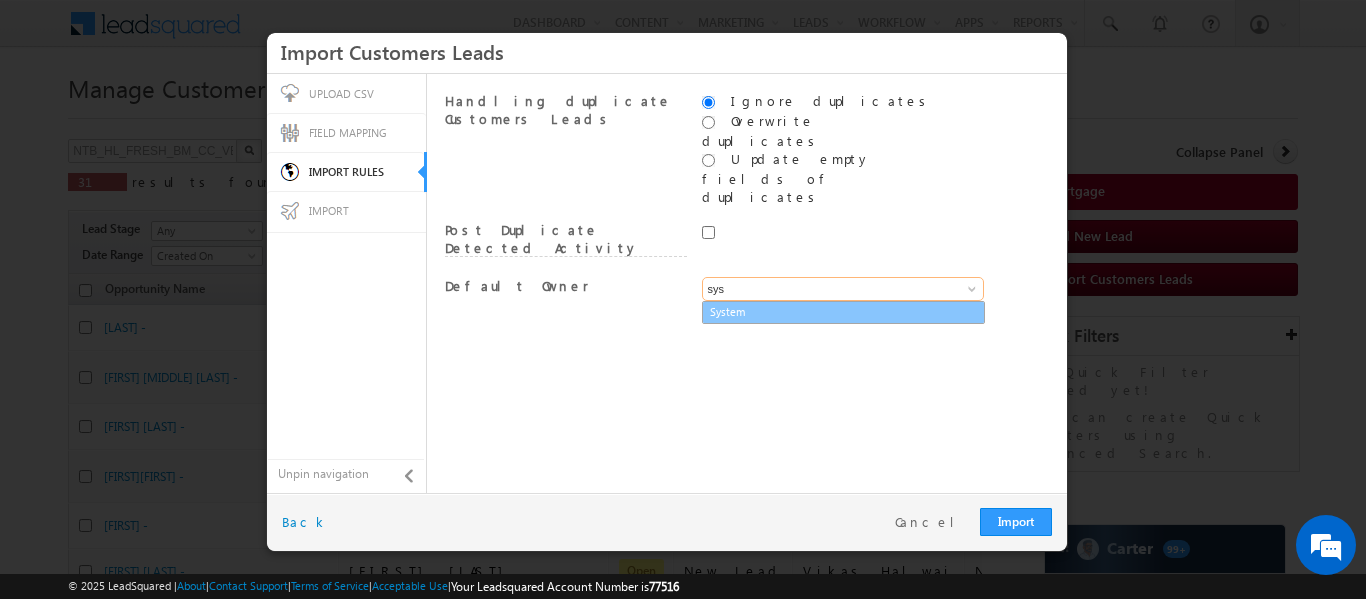 click on "System" at bounding box center [843, 312] 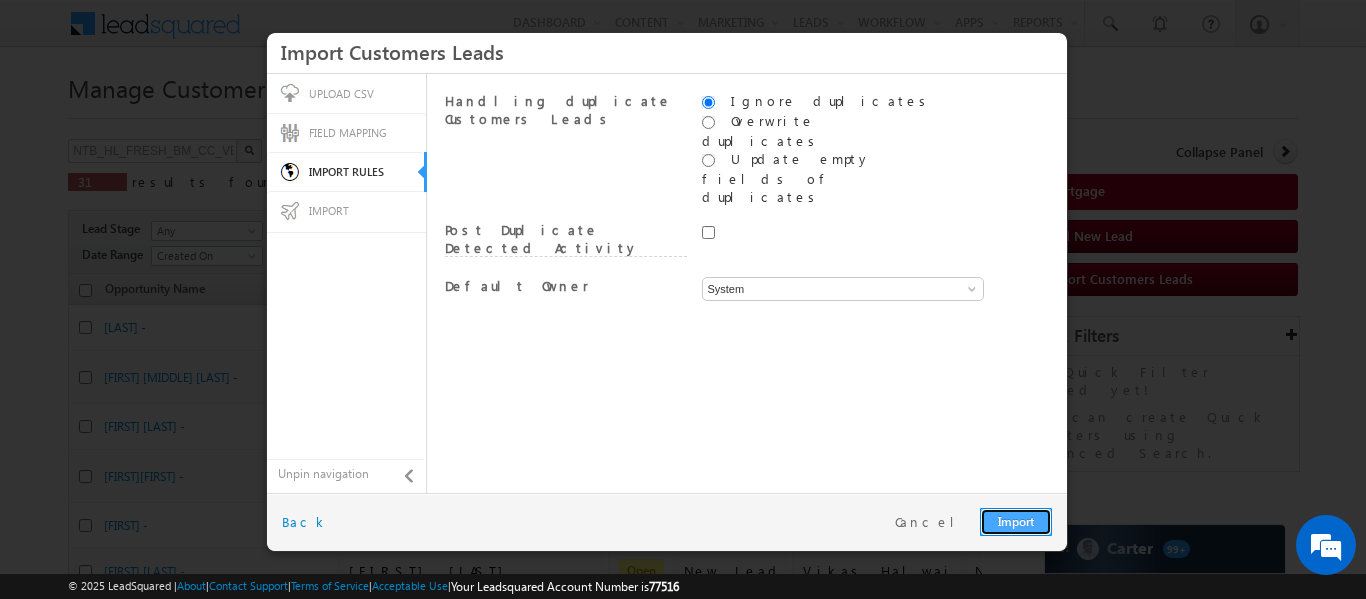 click on "Import" at bounding box center [1016, 522] 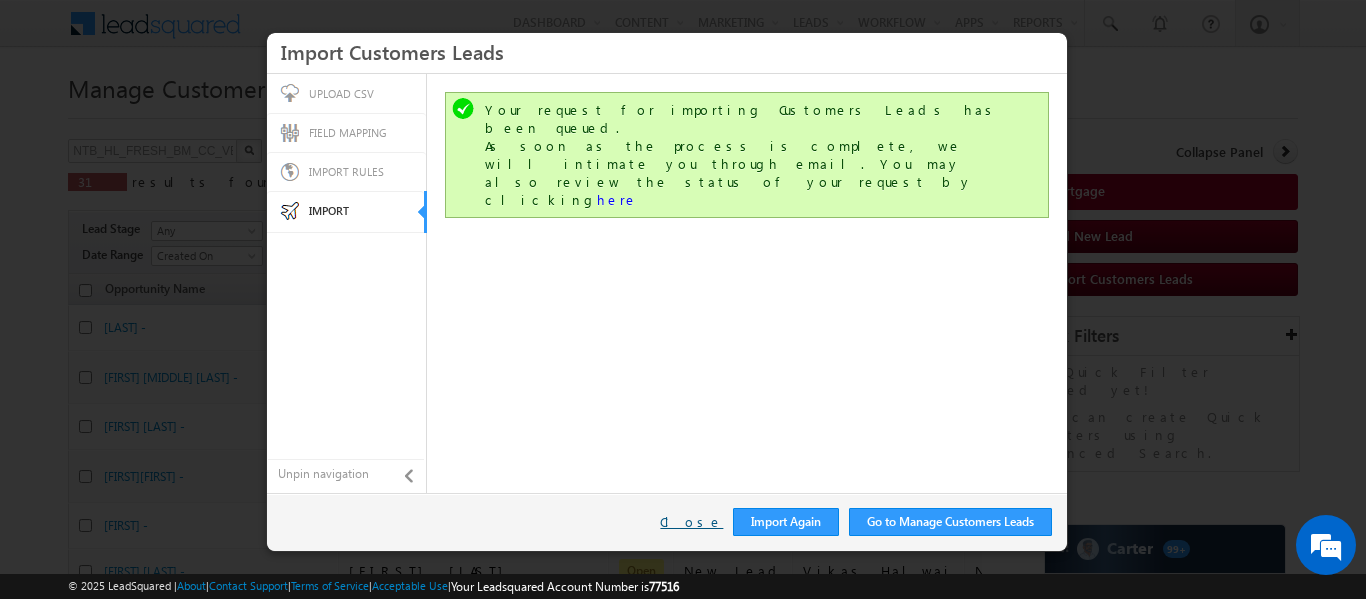 click on "Close" at bounding box center [691, 522] 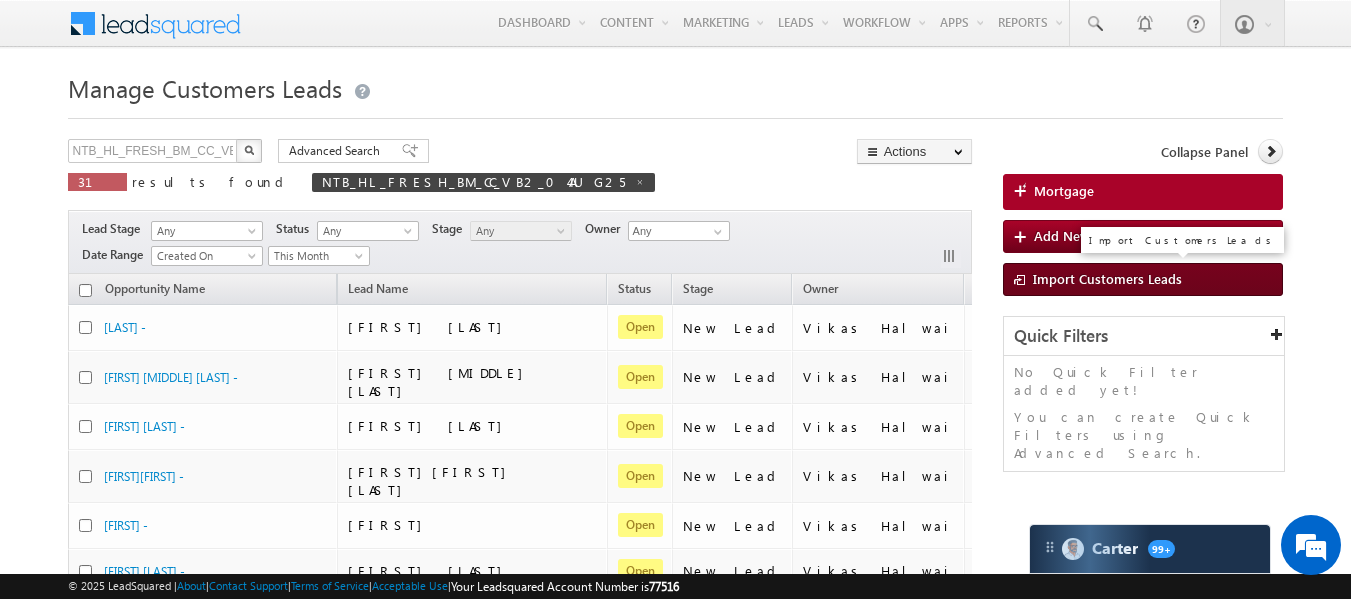 click on "Import Customers Leads" at bounding box center [1107, 278] 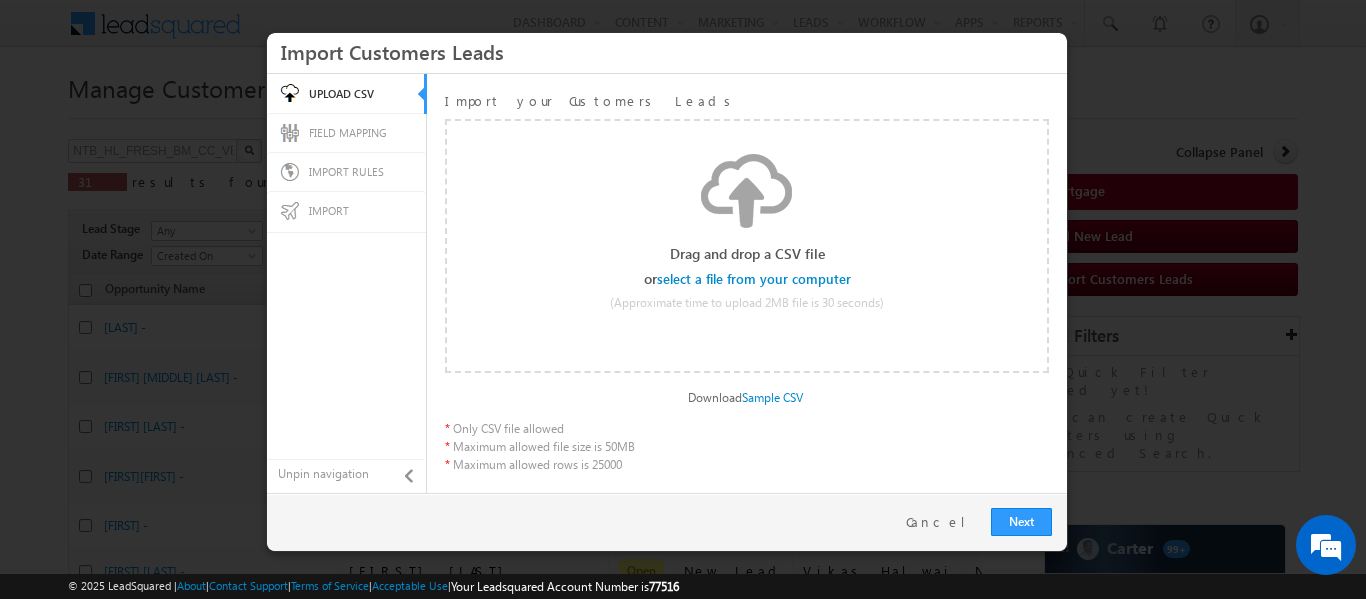 click on "Select file" at bounding box center [755, 279] 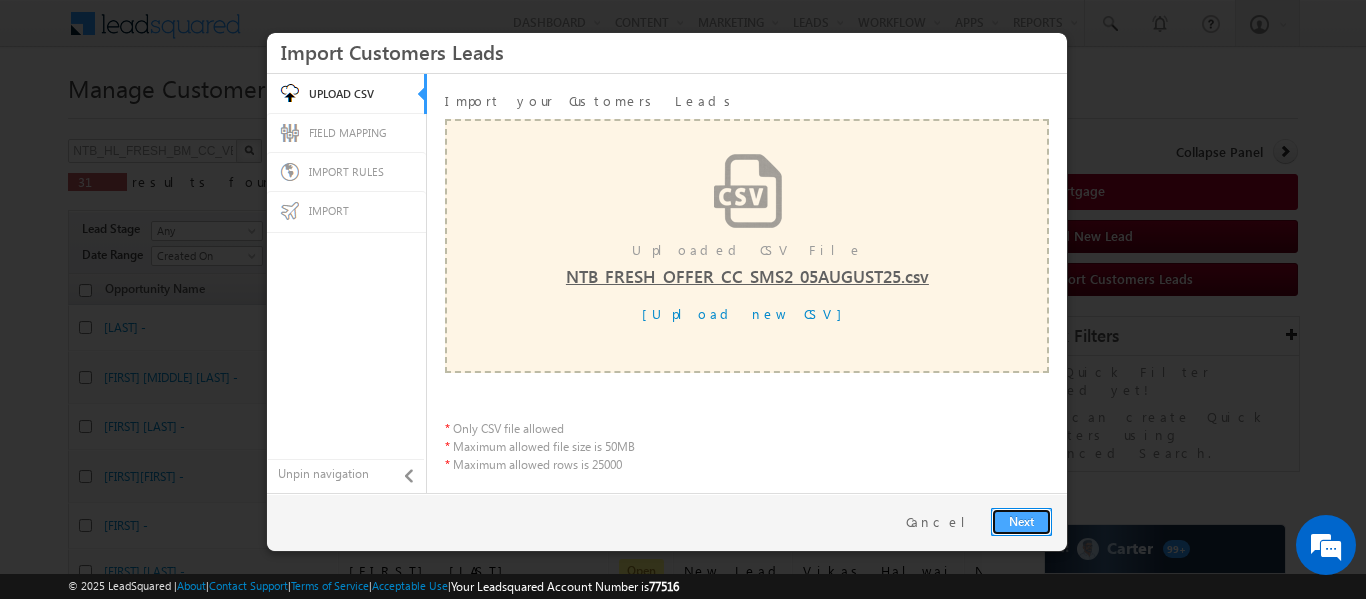 click on "Next" at bounding box center [1021, 522] 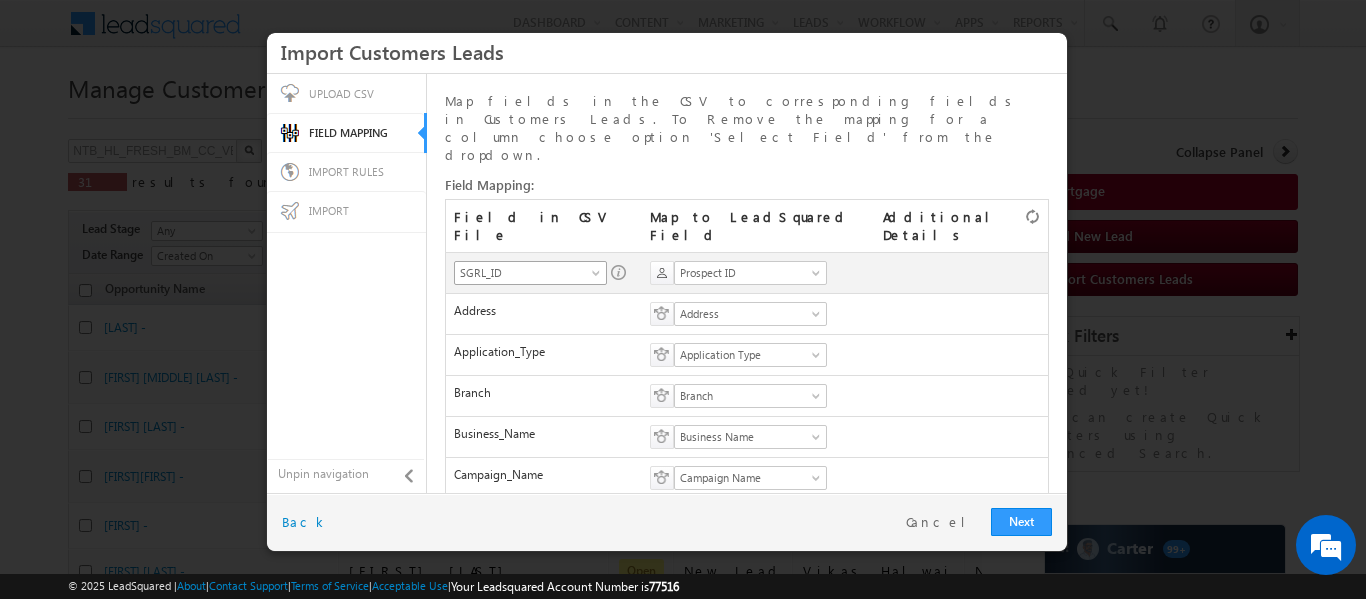 click on "SGRL_ID" at bounding box center (524, 273) 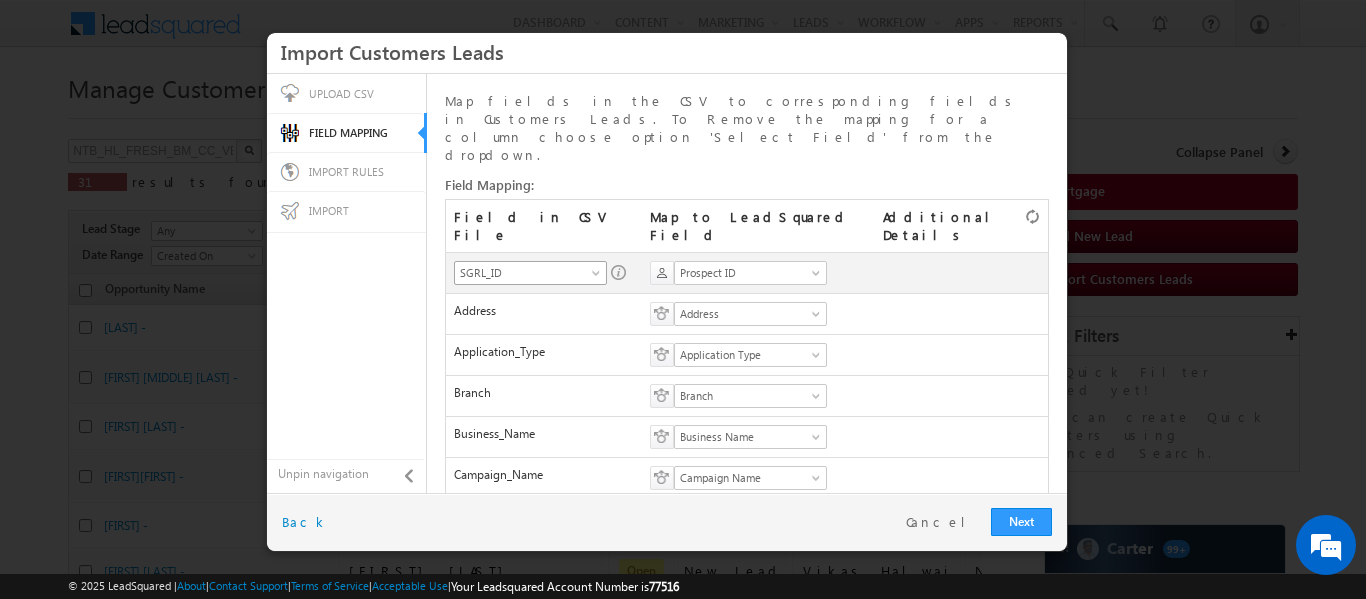 scroll, scrollTop: 157, scrollLeft: 0, axis: vertical 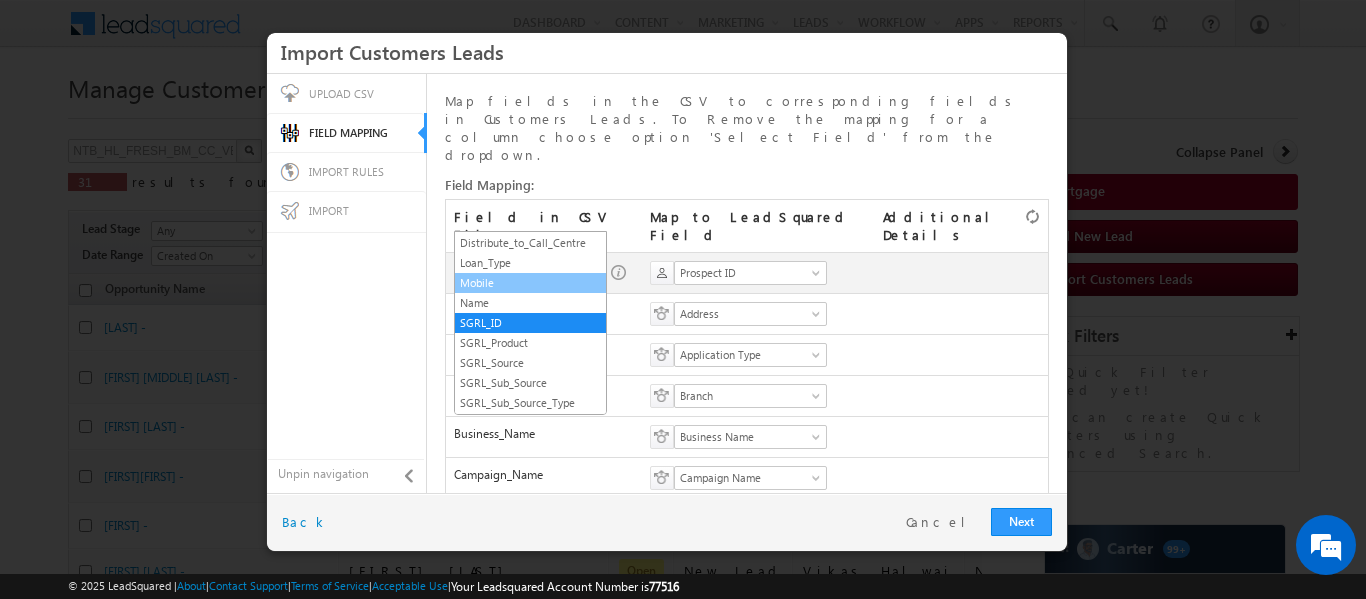 click on "Mobile" at bounding box center [530, 283] 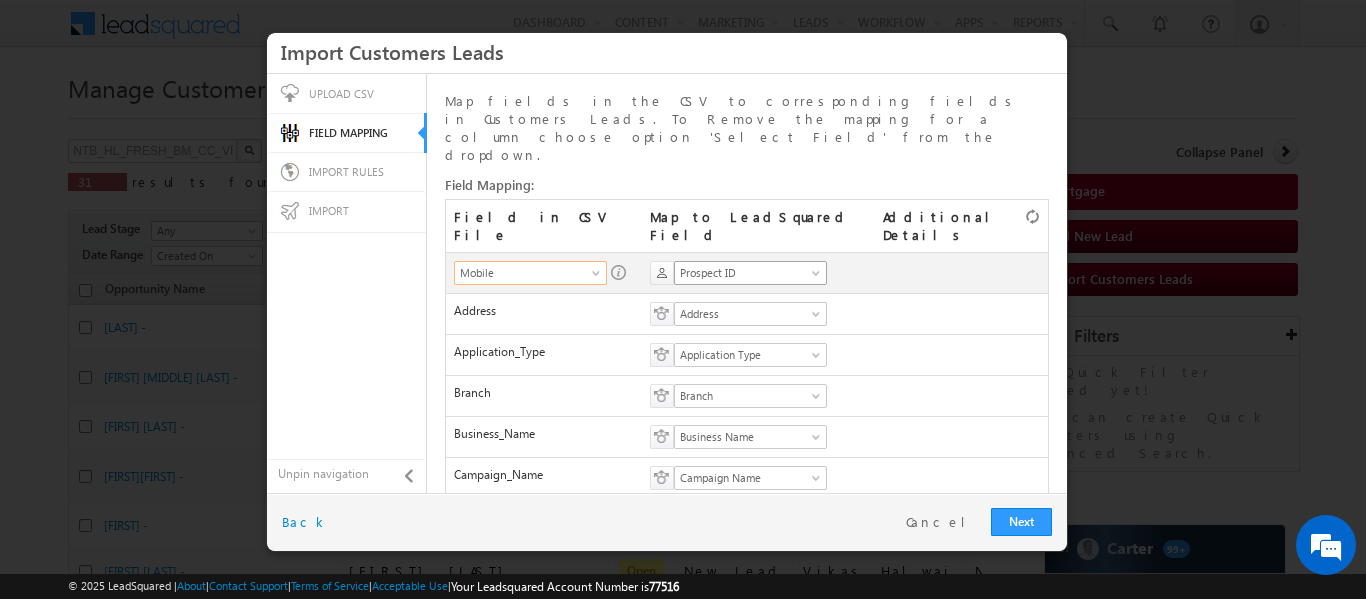 click on "Prospect ID" at bounding box center (744, 273) 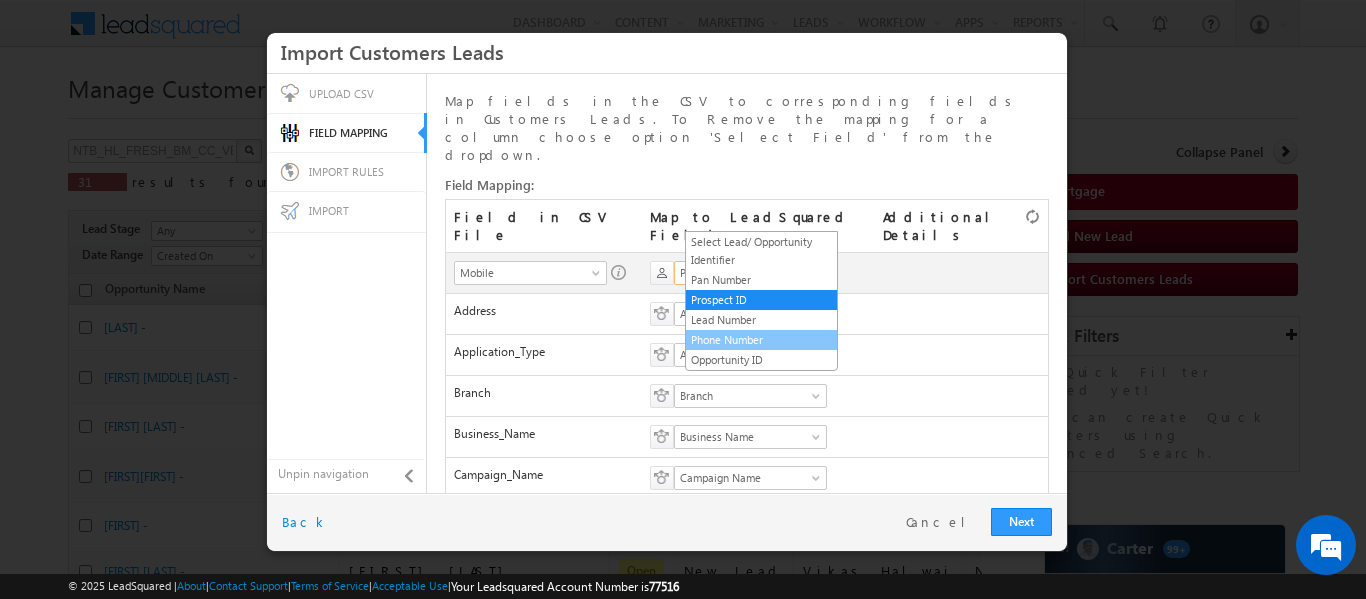 click on "Phone Number" at bounding box center [761, 340] 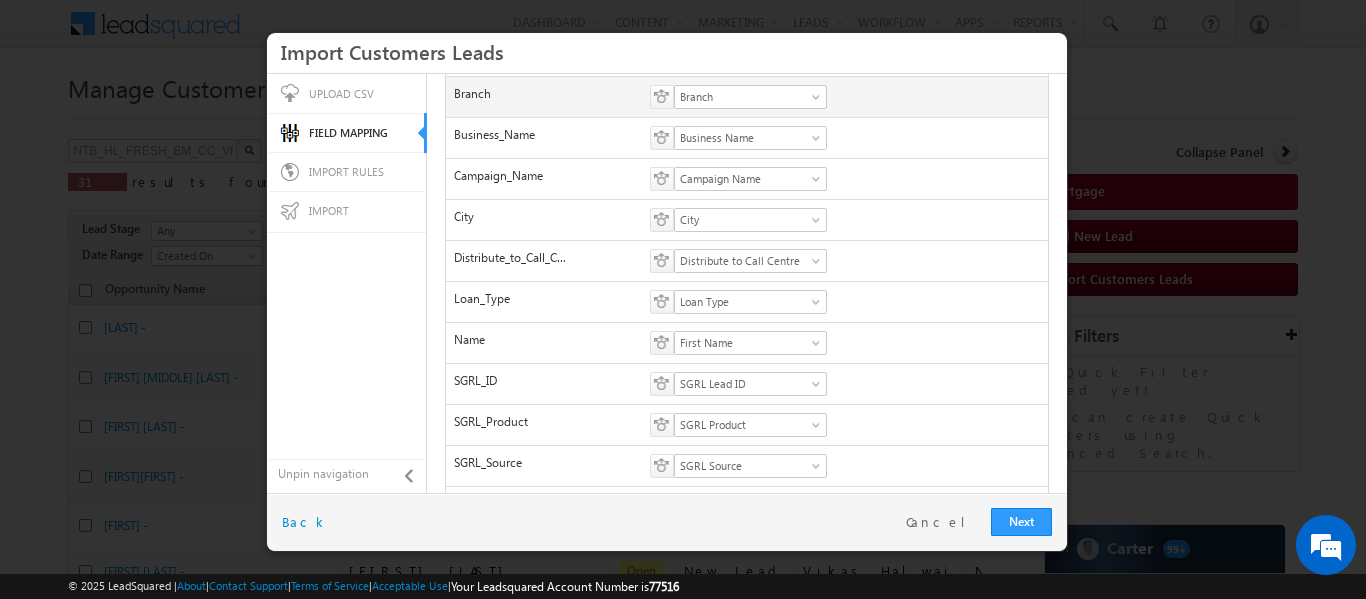 scroll, scrollTop: 298, scrollLeft: 0, axis: vertical 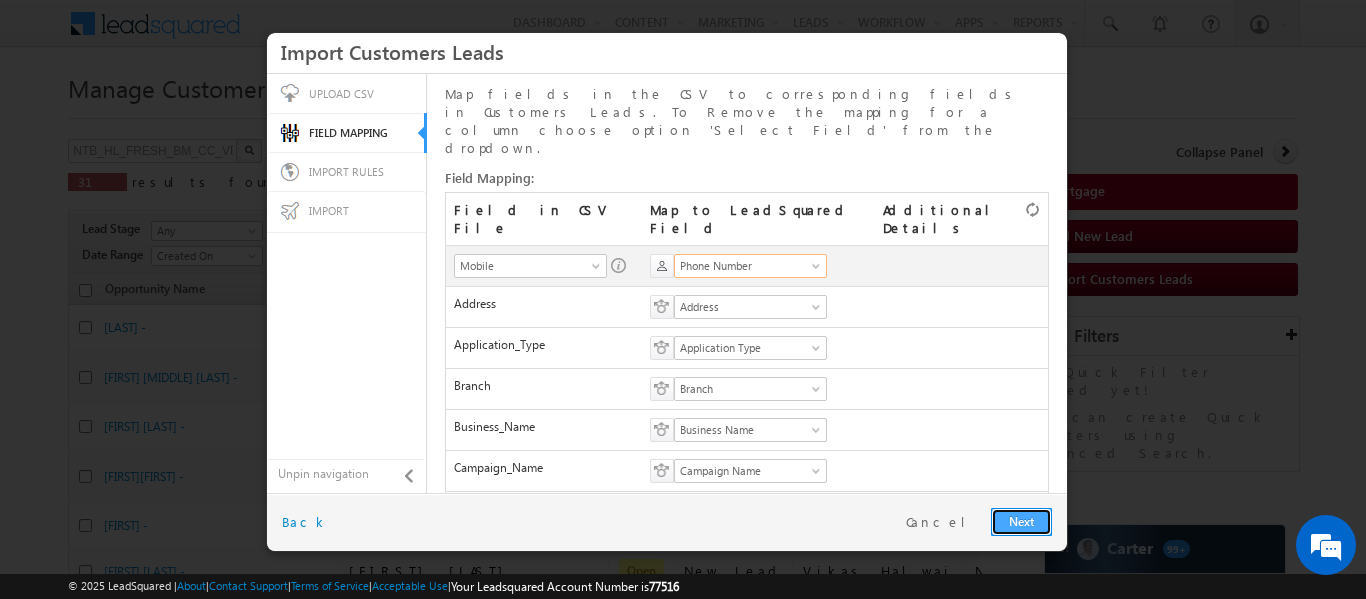 click on "Next" at bounding box center (1021, 522) 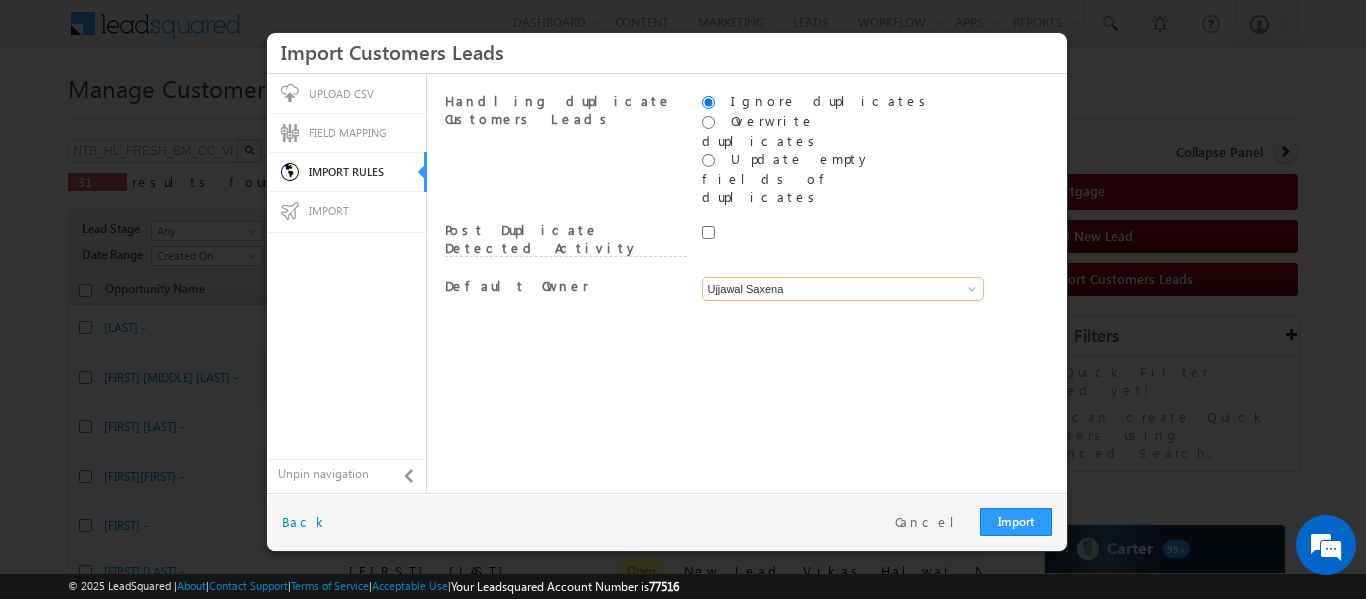 click on "Ujjawal Saxena" at bounding box center (843, 289) 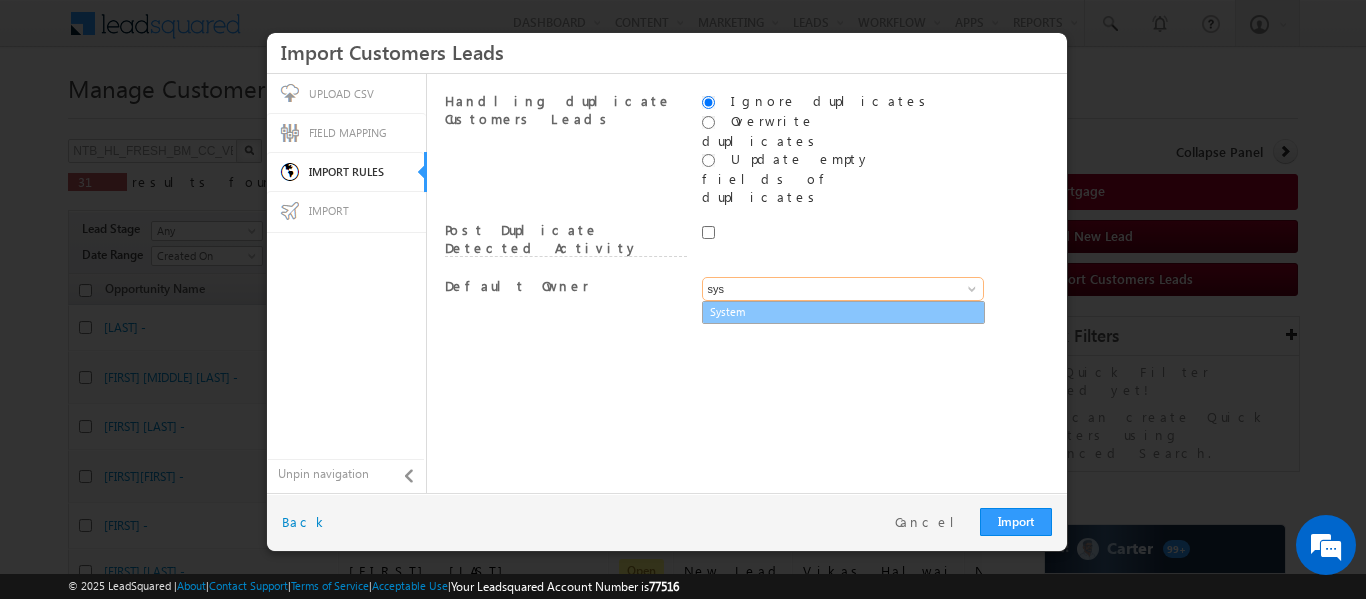 click on "System" at bounding box center [843, 312] 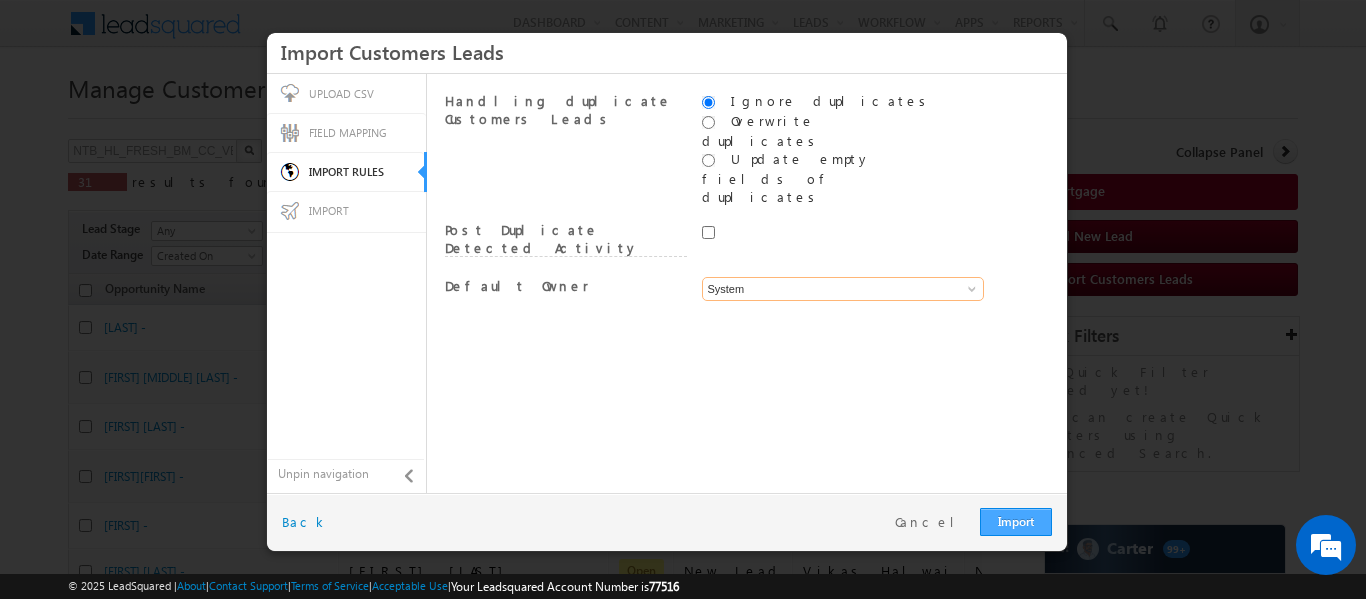 type on "System" 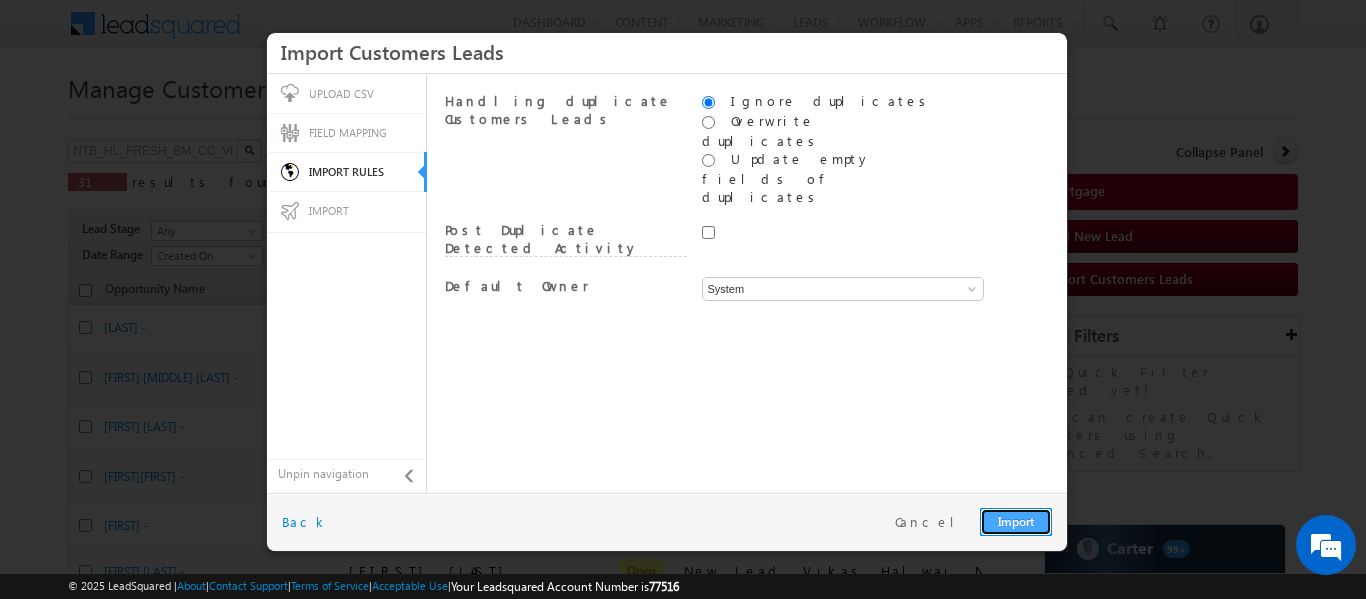click on "Import" at bounding box center (1016, 522) 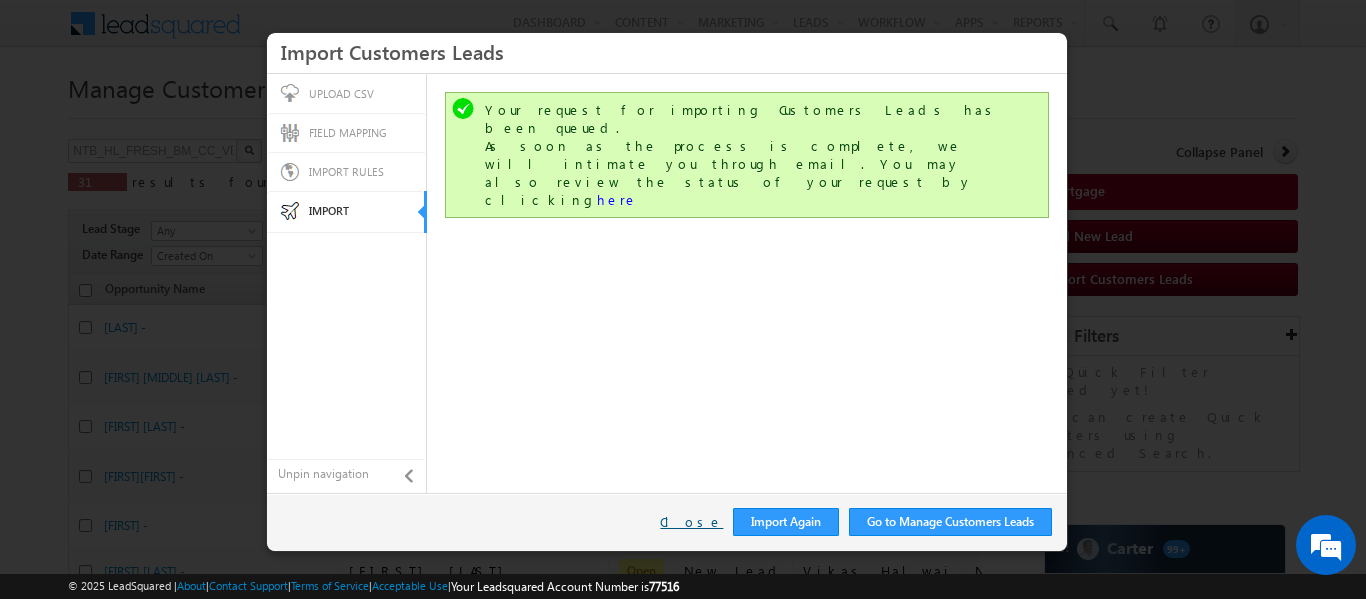 click on "Close" at bounding box center (691, 522) 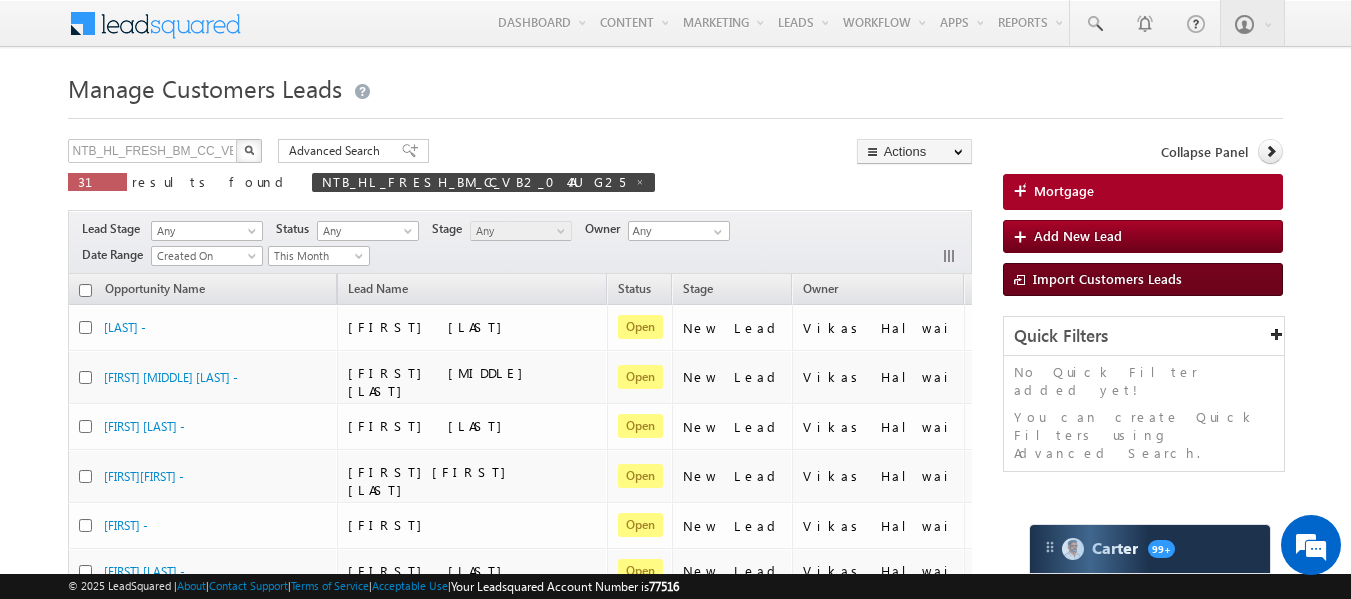 click on "Import Customers Leads" at bounding box center [1107, 278] 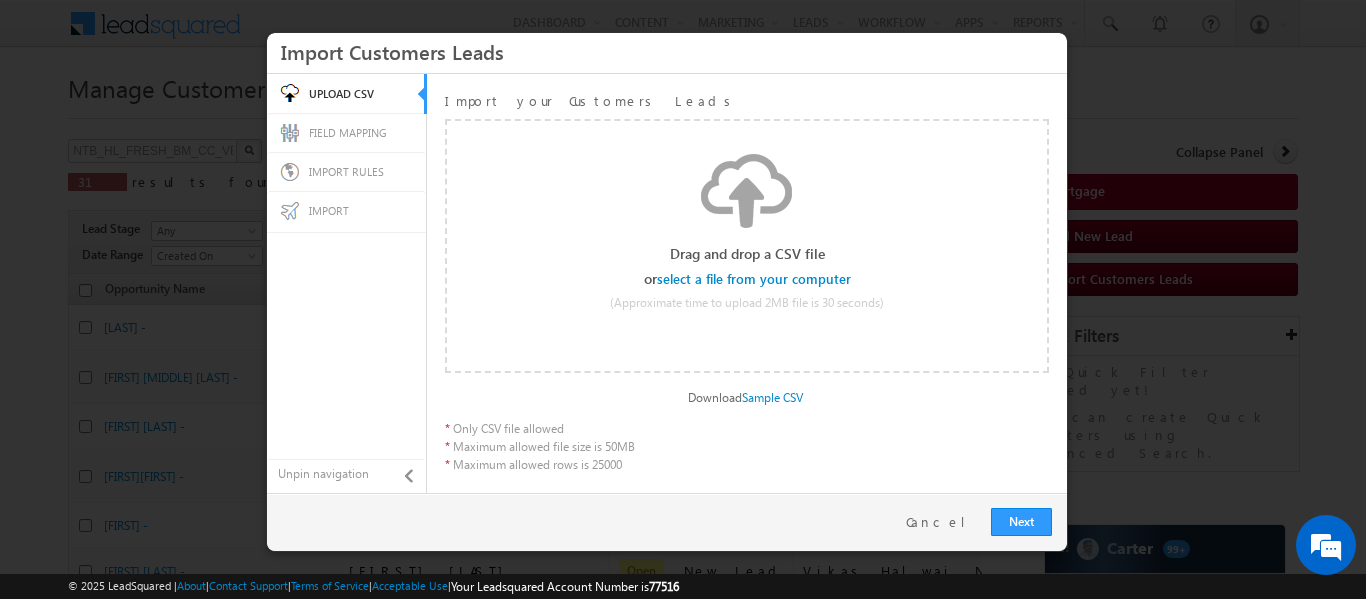click at bounding box center [755, 279] 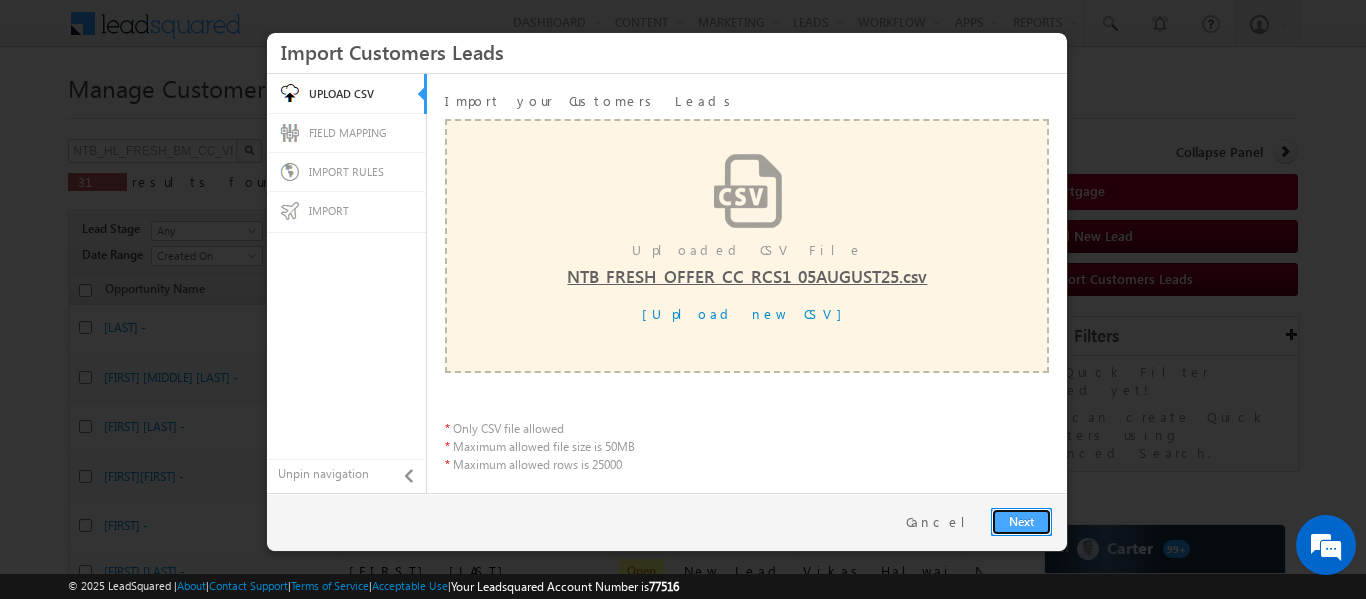 click on "Next" at bounding box center [1021, 522] 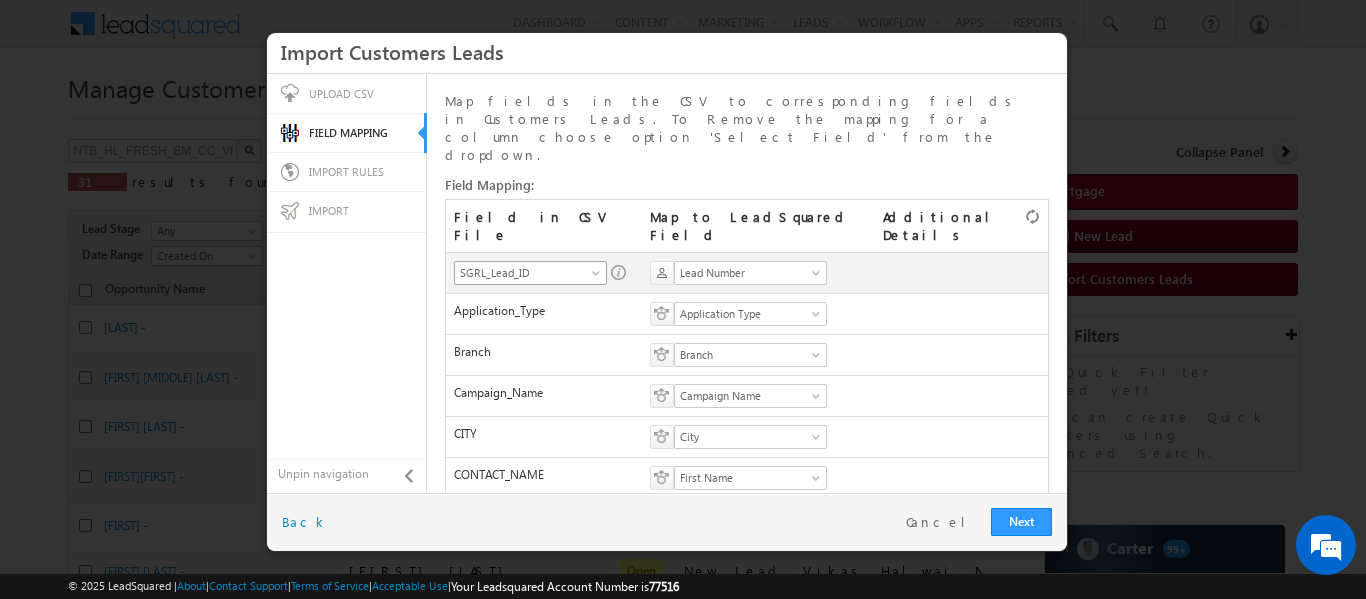 click at bounding box center [598, 277] 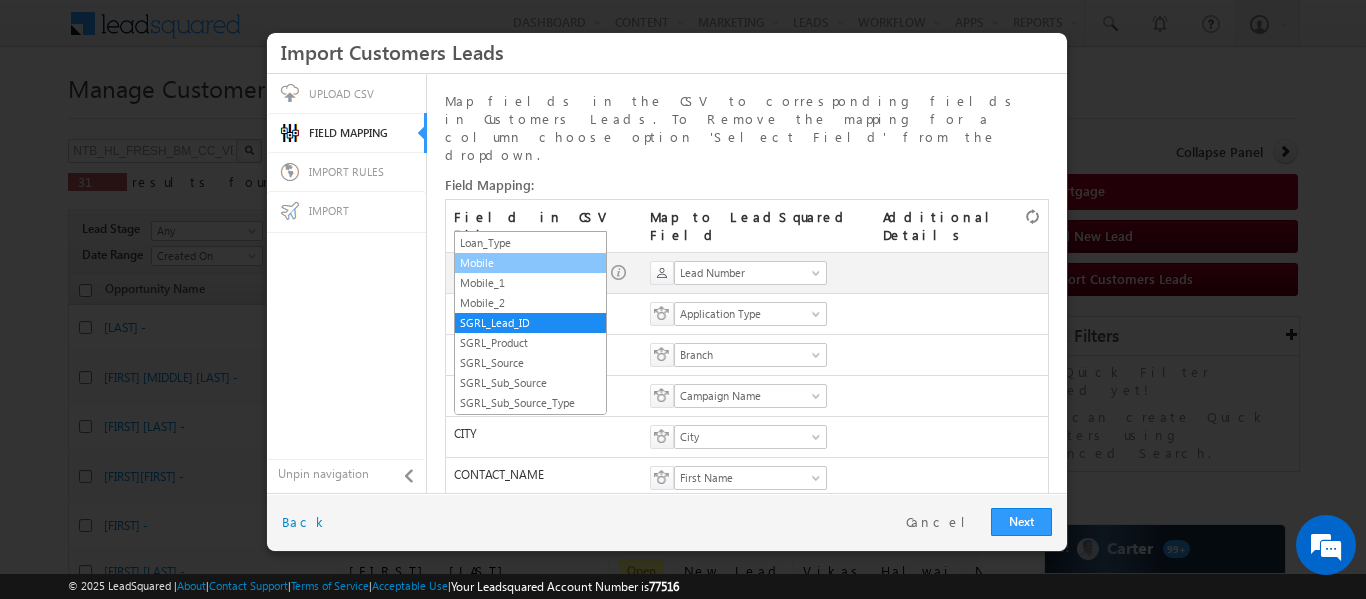 click on "Mobile" at bounding box center [530, 263] 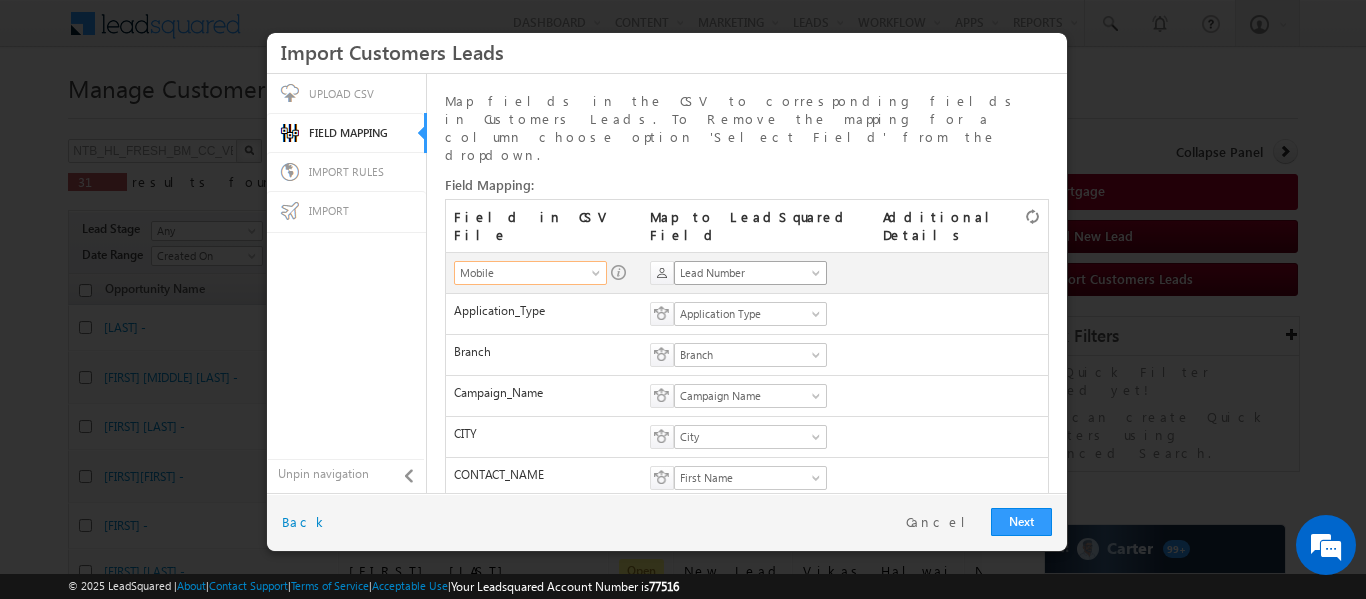 click on "Lead Number" at bounding box center (744, 273) 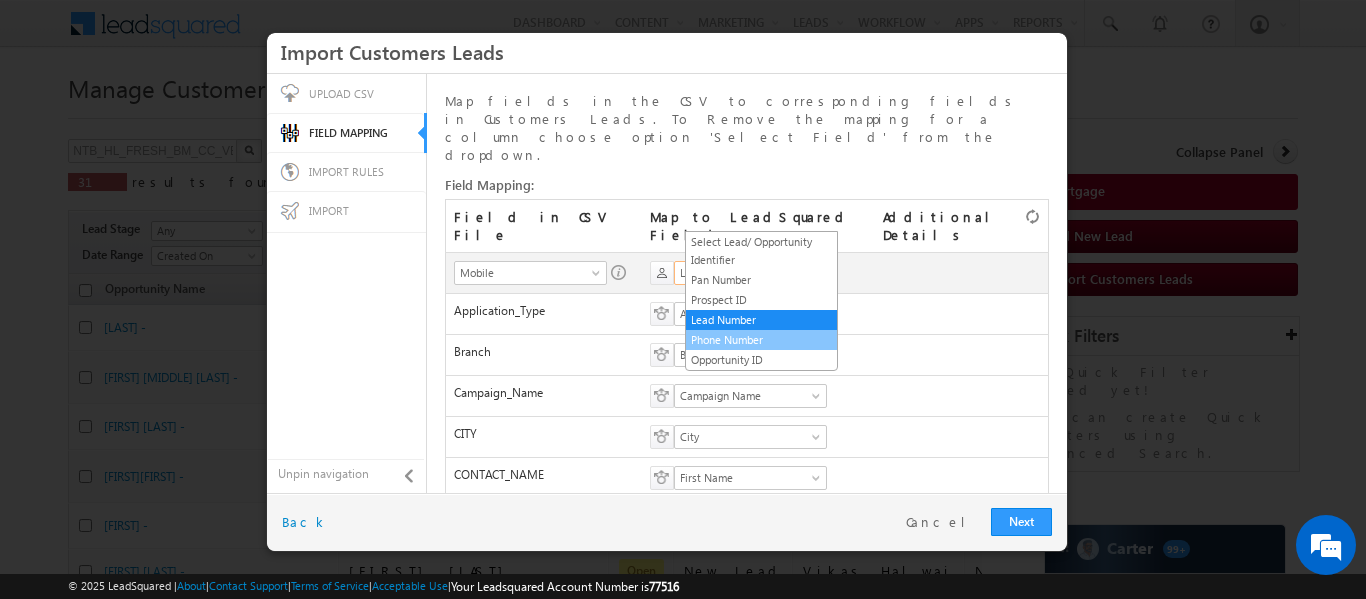 click on "Phone Number" at bounding box center (761, 340) 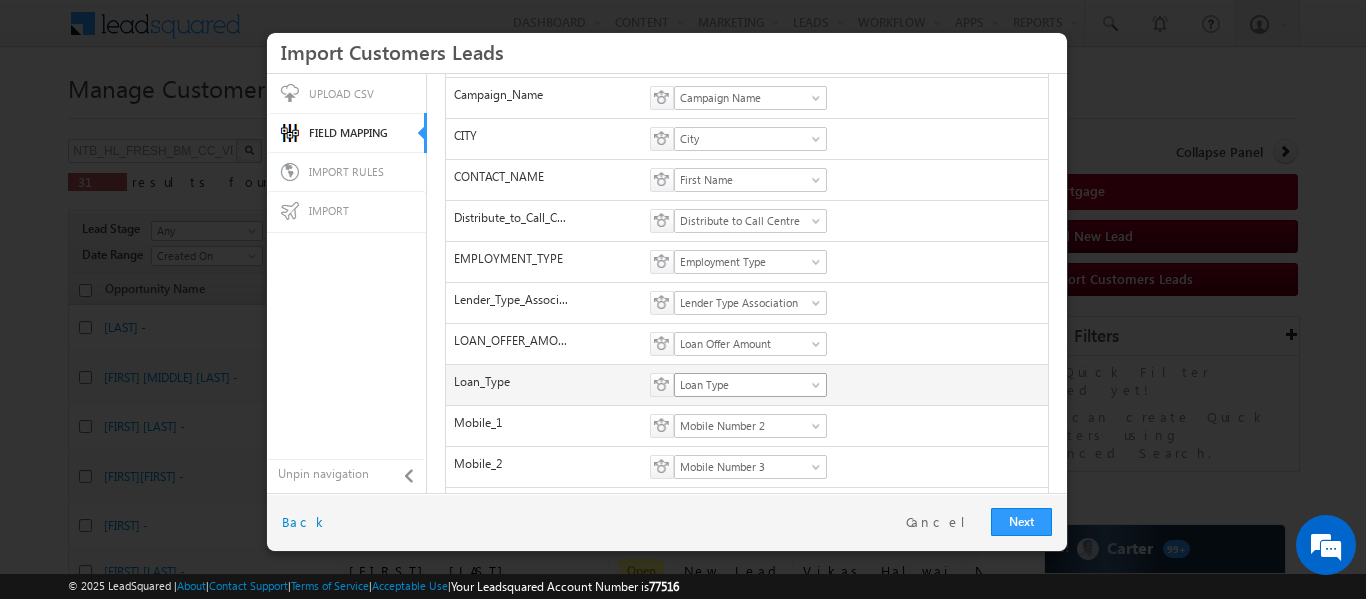 scroll, scrollTop: 301, scrollLeft: 0, axis: vertical 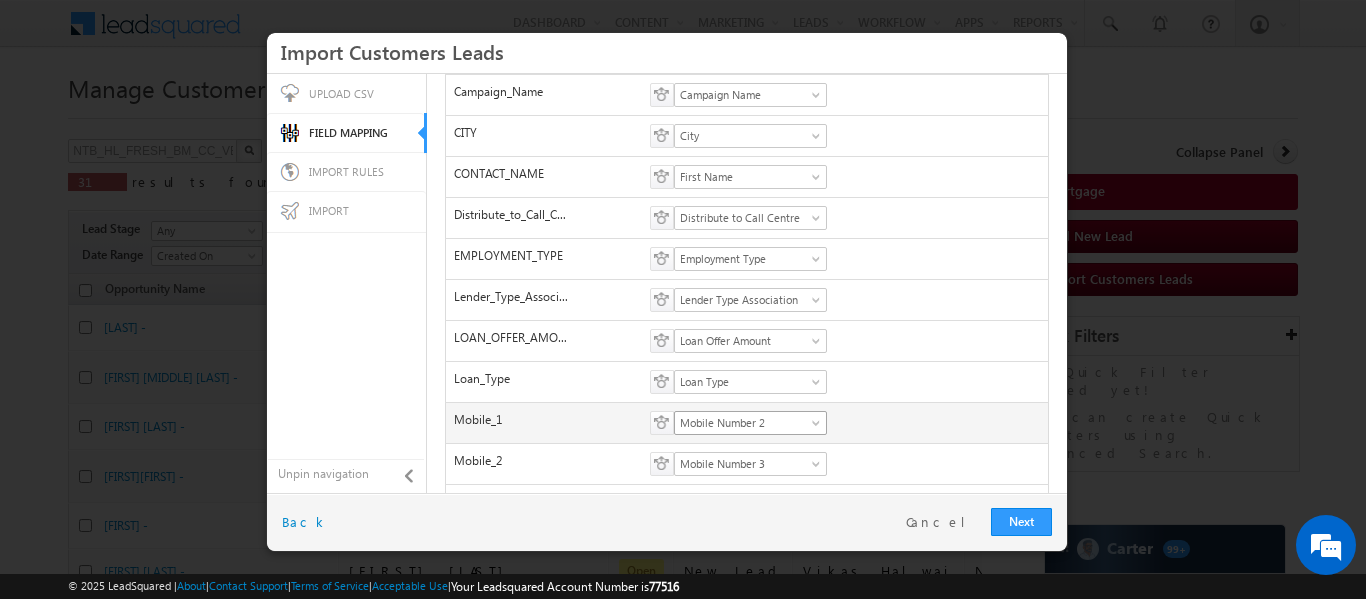 click on "Mobile Number 2" at bounding box center (744, 423) 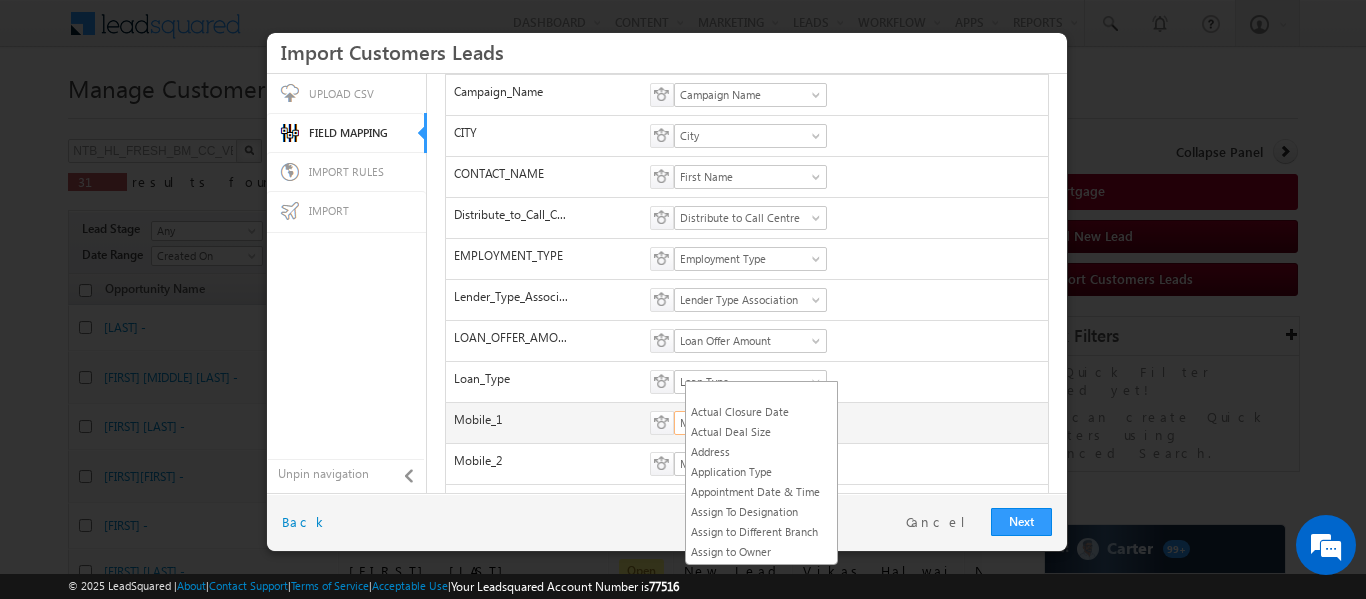 scroll, scrollTop: 989, scrollLeft: 0, axis: vertical 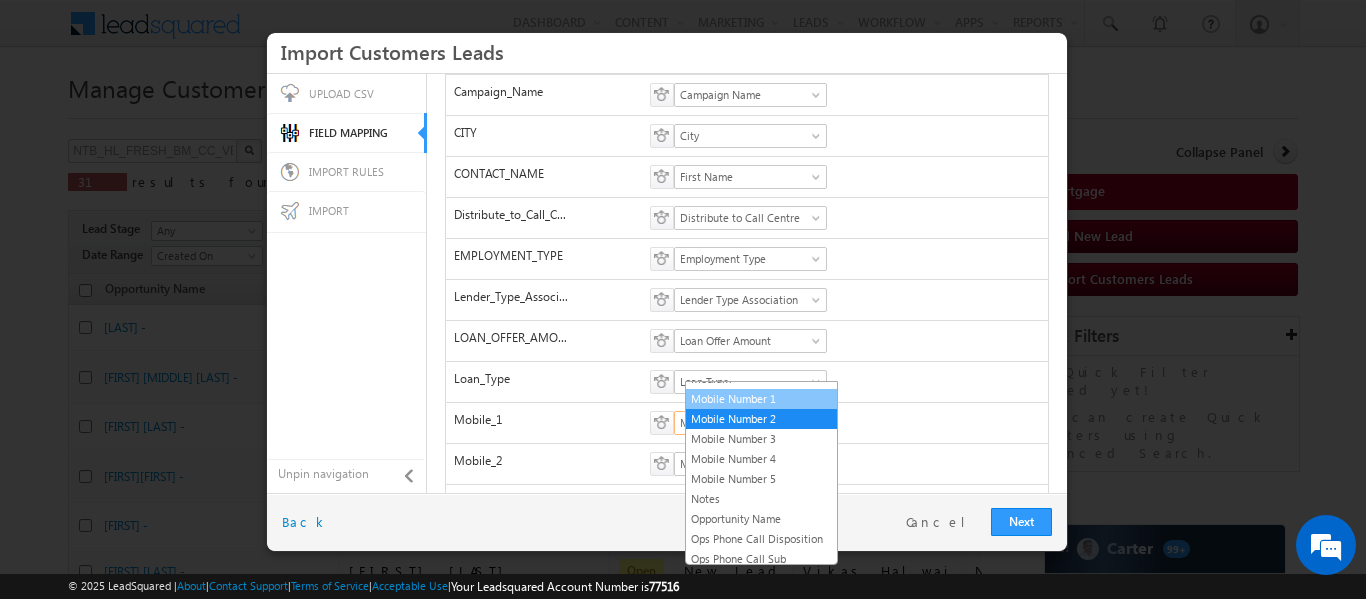 click on "Mobile Number 1" at bounding box center [761, 399] 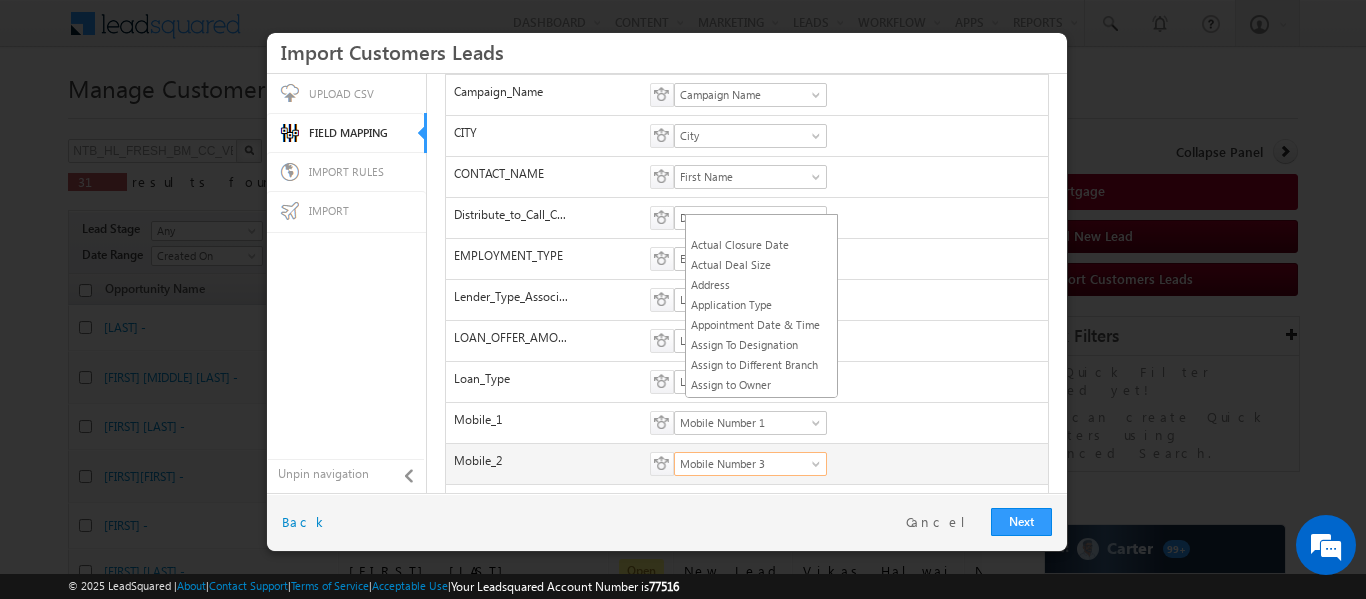 click on "Mobile Number 3" at bounding box center [750, 464] 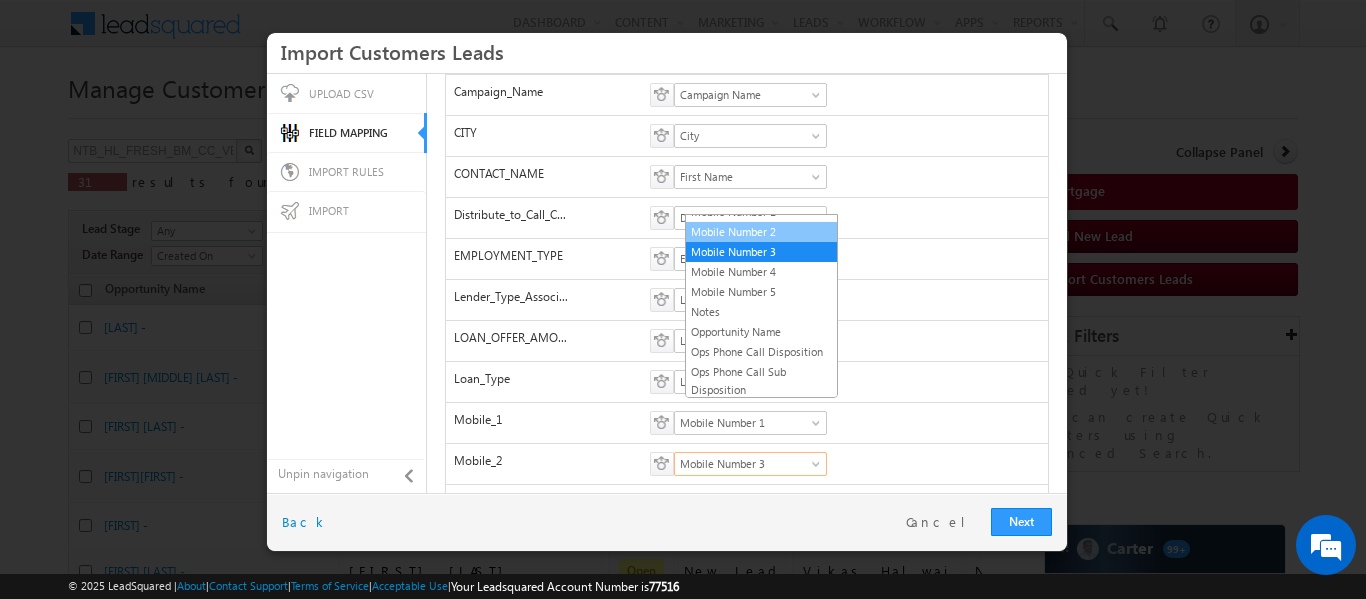 click on "Mobile Number 2" at bounding box center [761, 232] 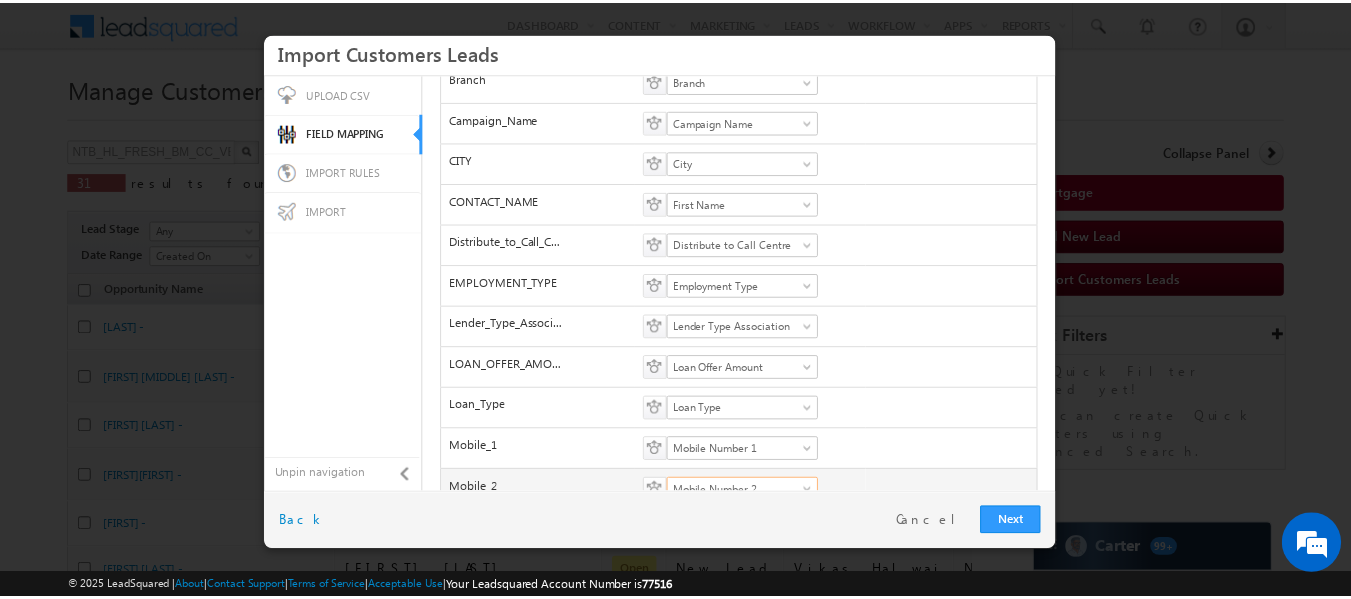 scroll, scrollTop: 0, scrollLeft: 0, axis: both 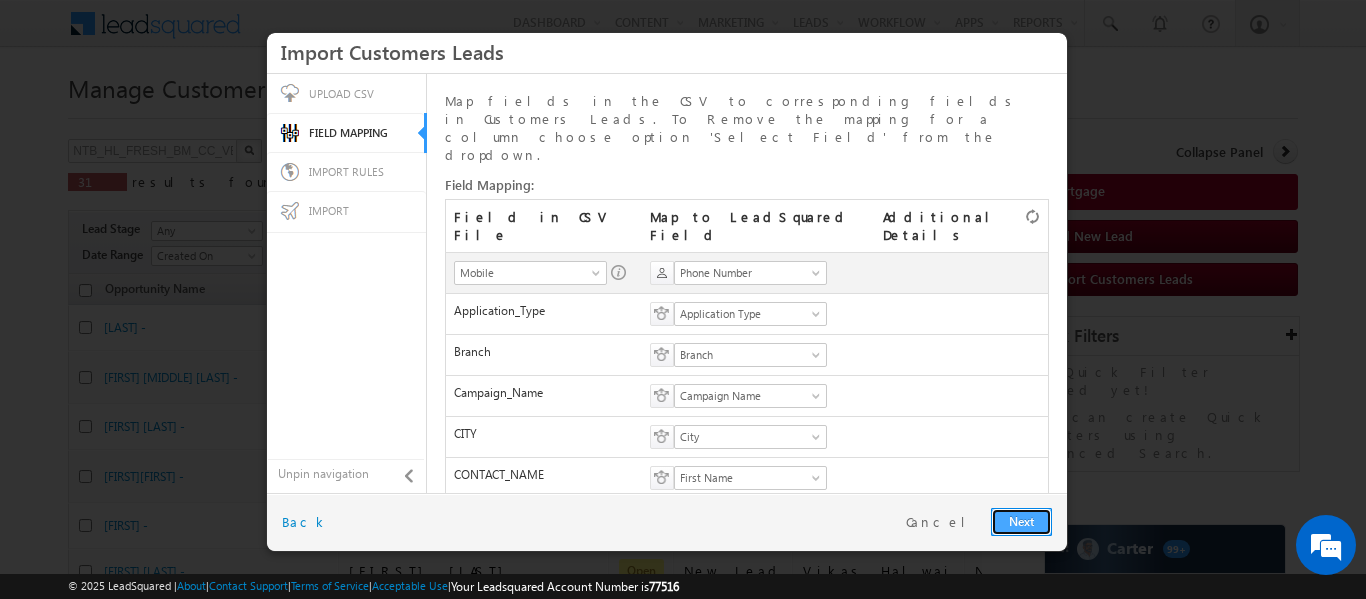 click on "Next" at bounding box center (1021, 522) 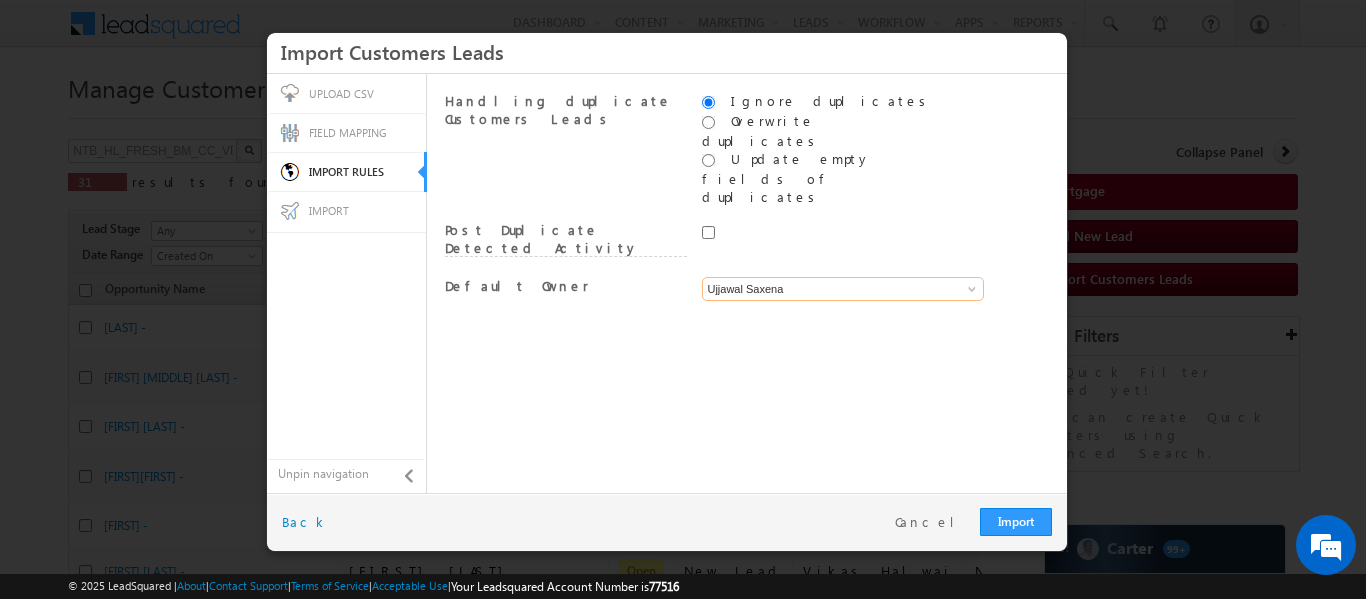 click on "Ujjawal Saxena" at bounding box center [843, 289] 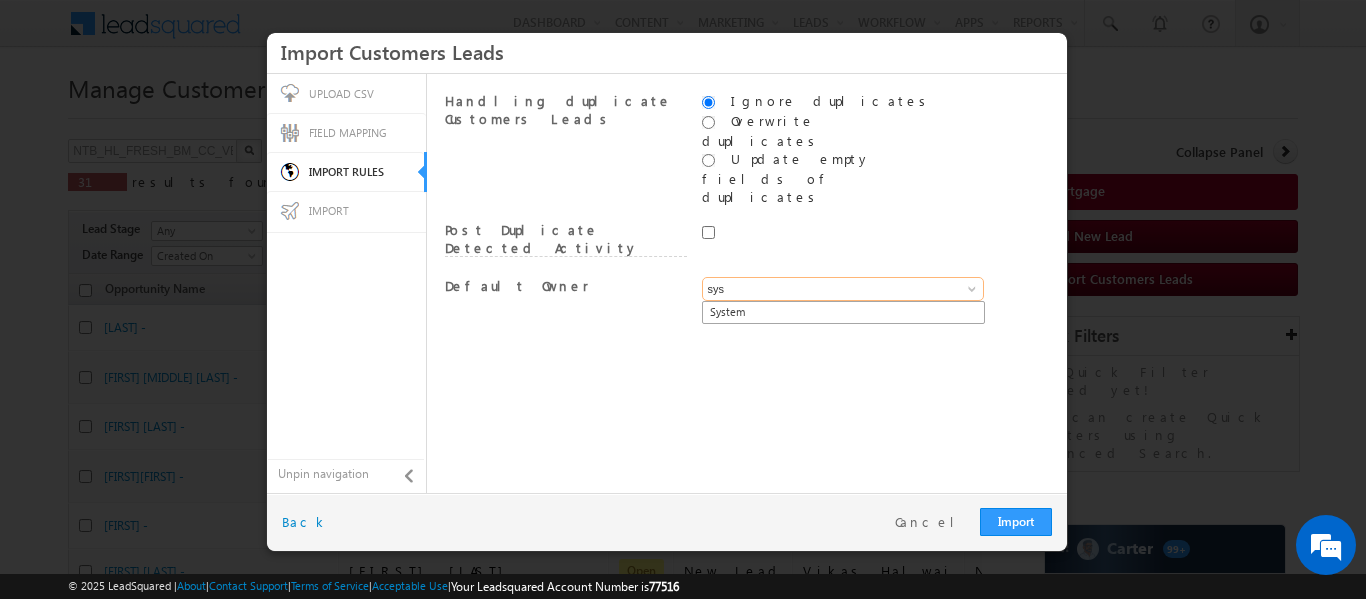 click on "System" at bounding box center [843, 312] 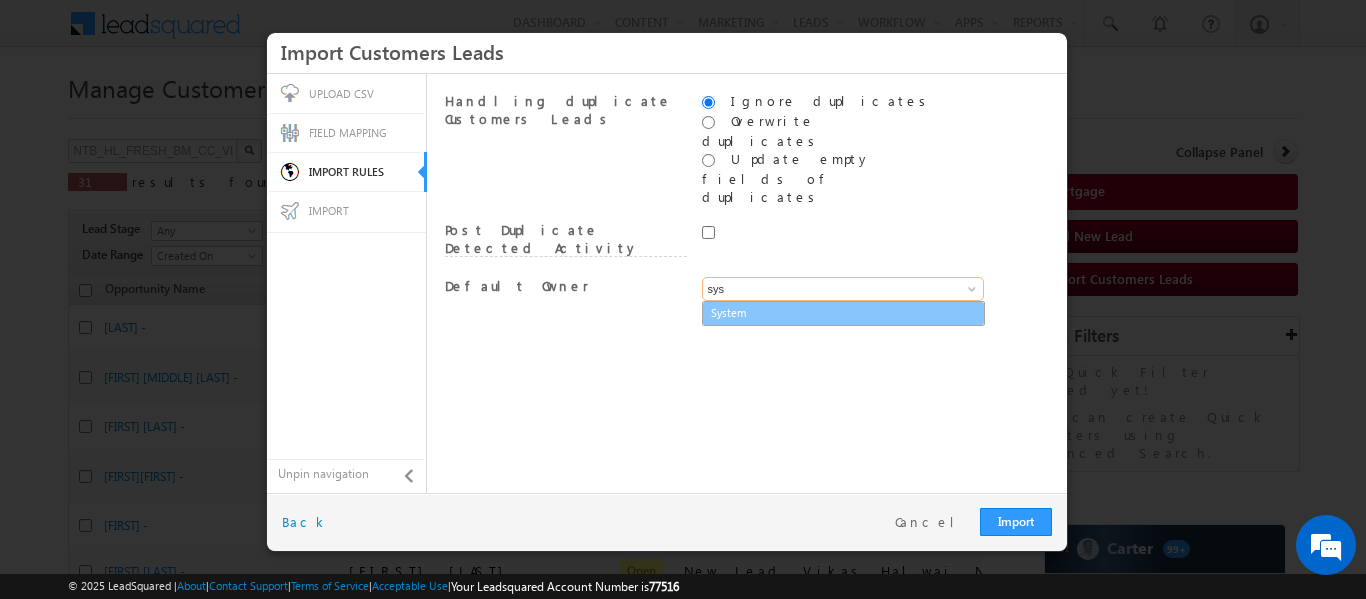 click on "System" at bounding box center (843, 313) 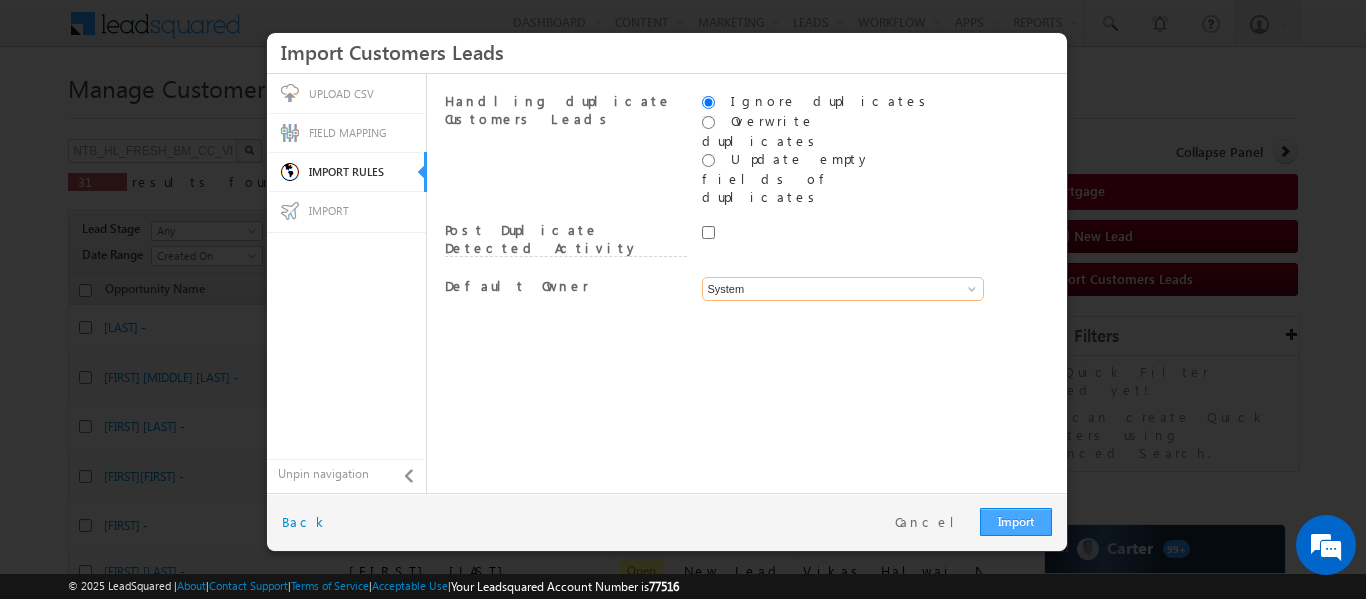 type on "System" 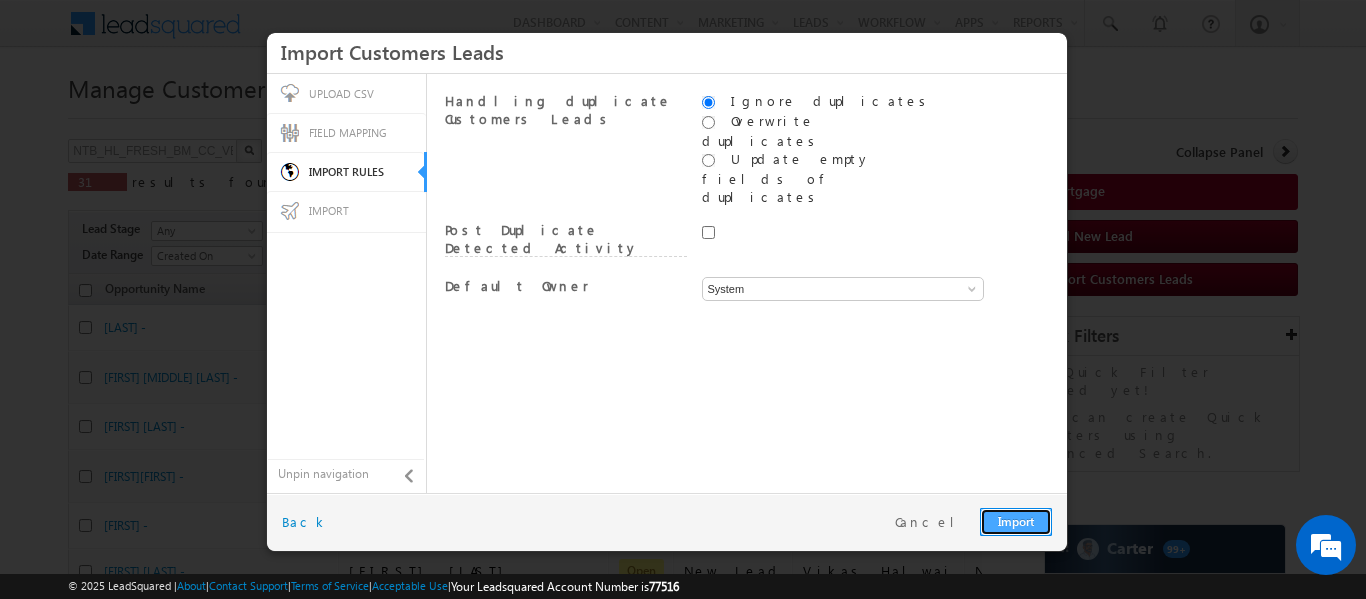 click on "Import" at bounding box center [1016, 522] 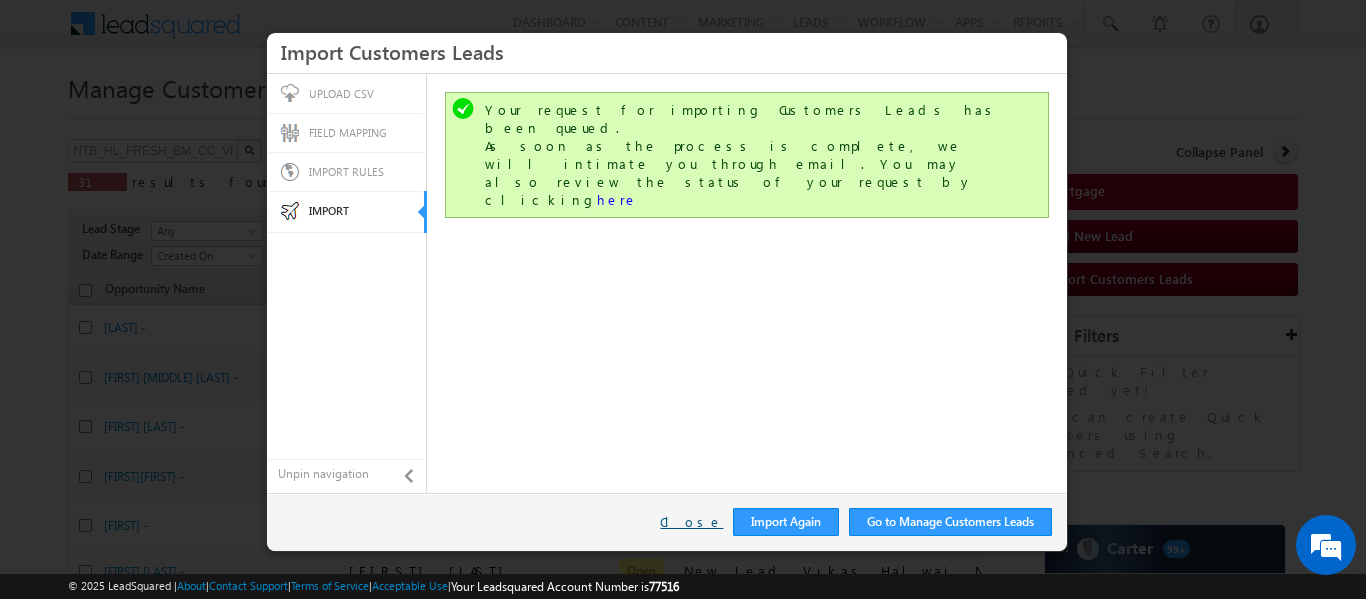 click on "Close" at bounding box center (691, 522) 